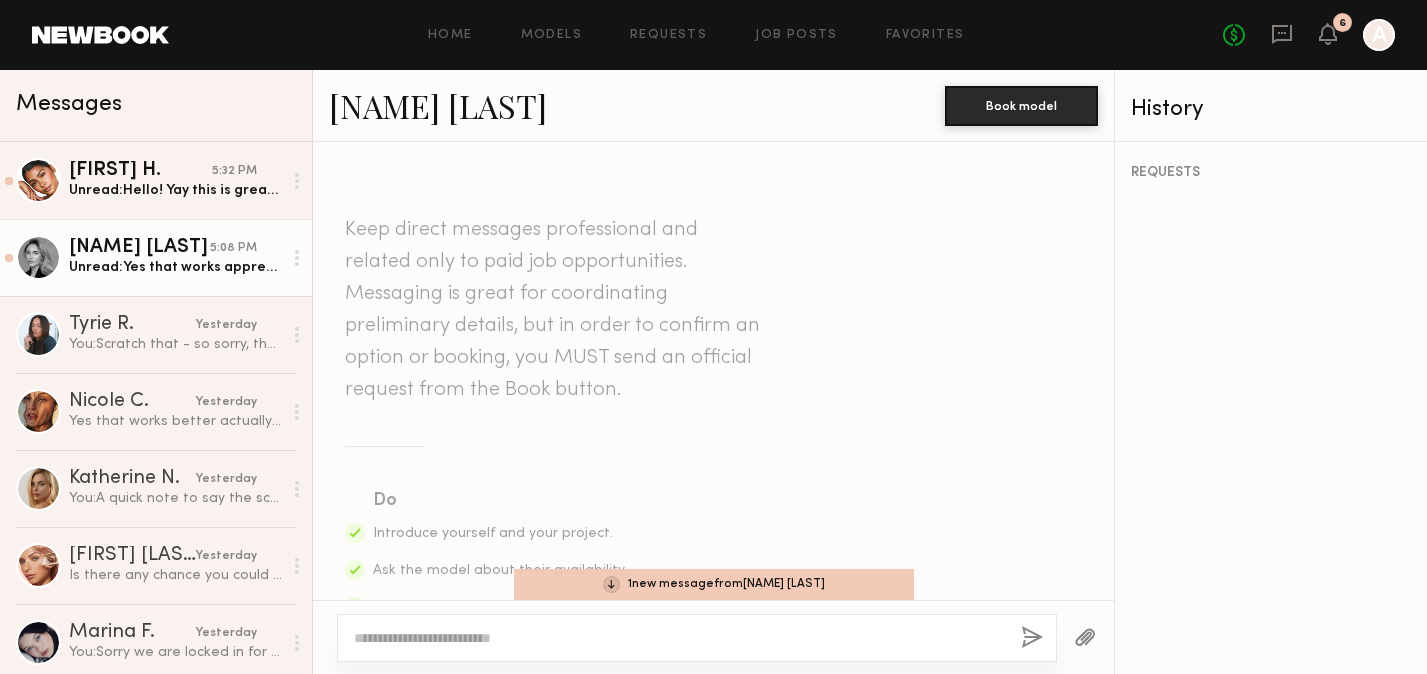 scroll, scrollTop: 0, scrollLeft: 0, axis: both 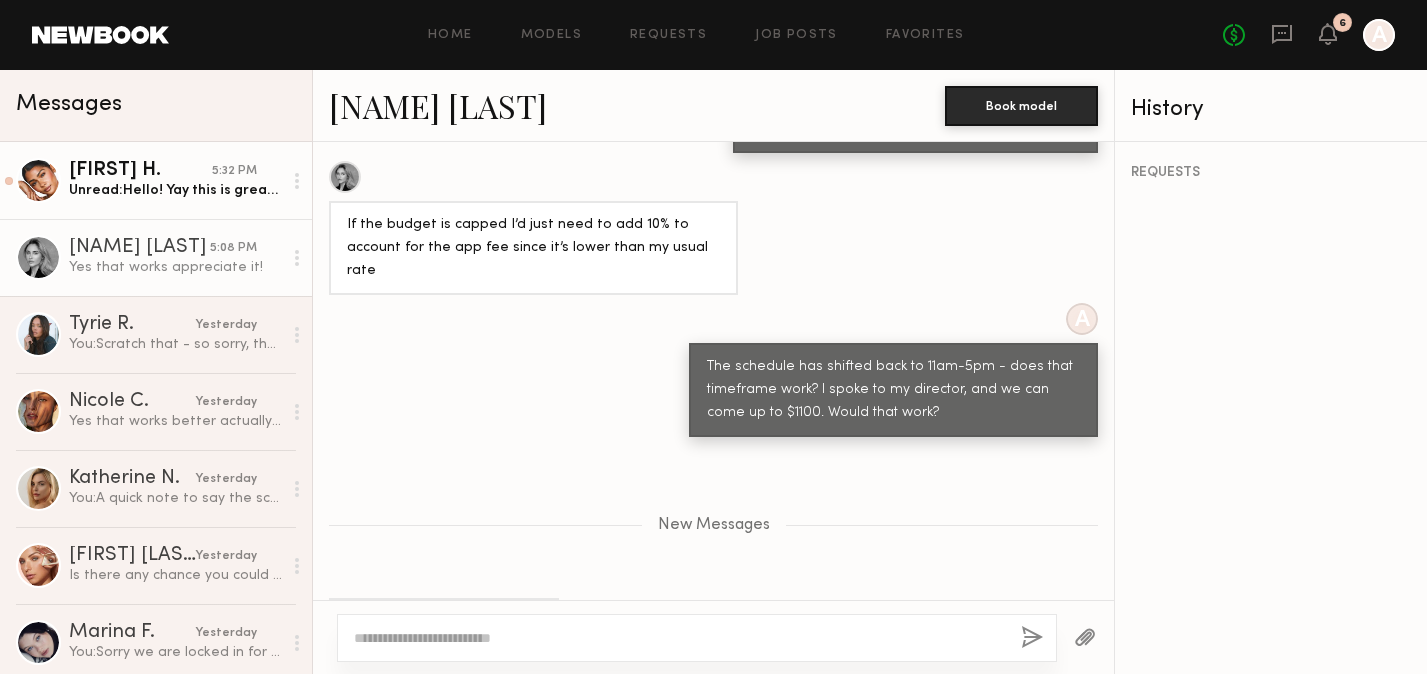 click on "[FIRST] H." 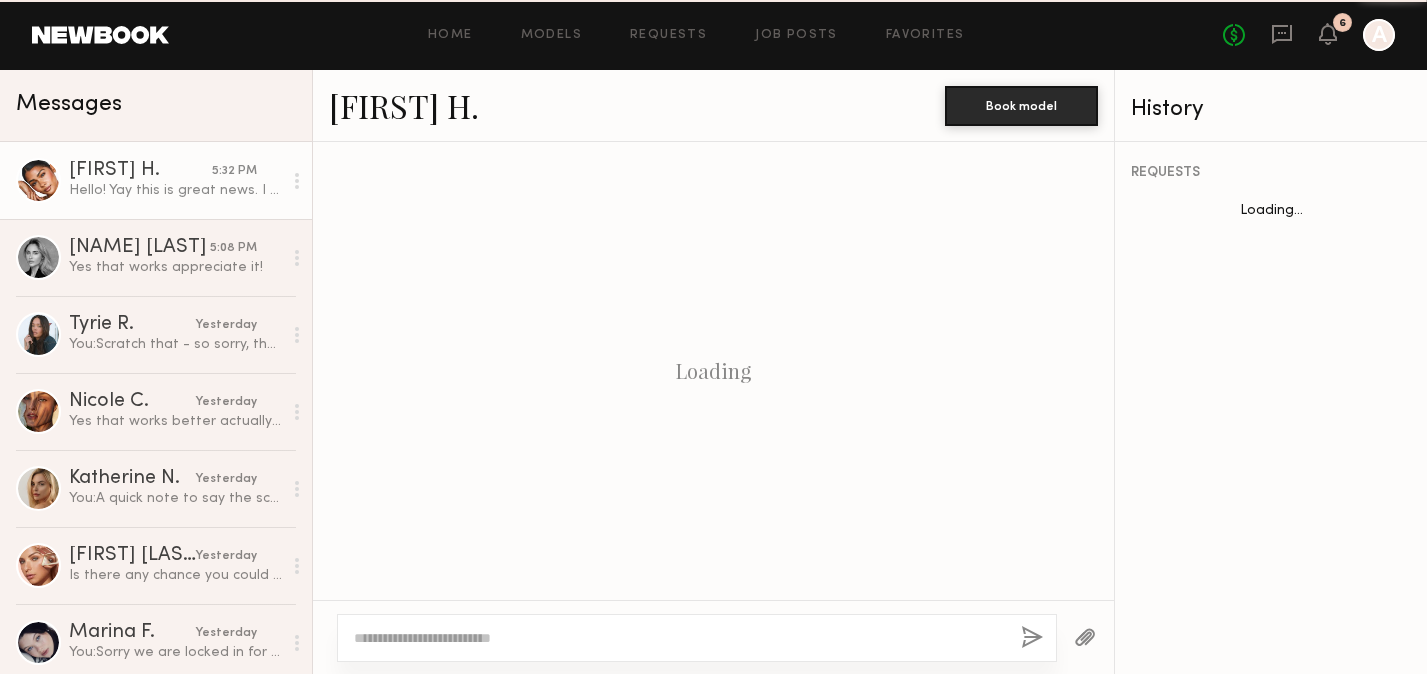 scroll, scrollTop: 1290, scrollLeft: 0, axis: vertical 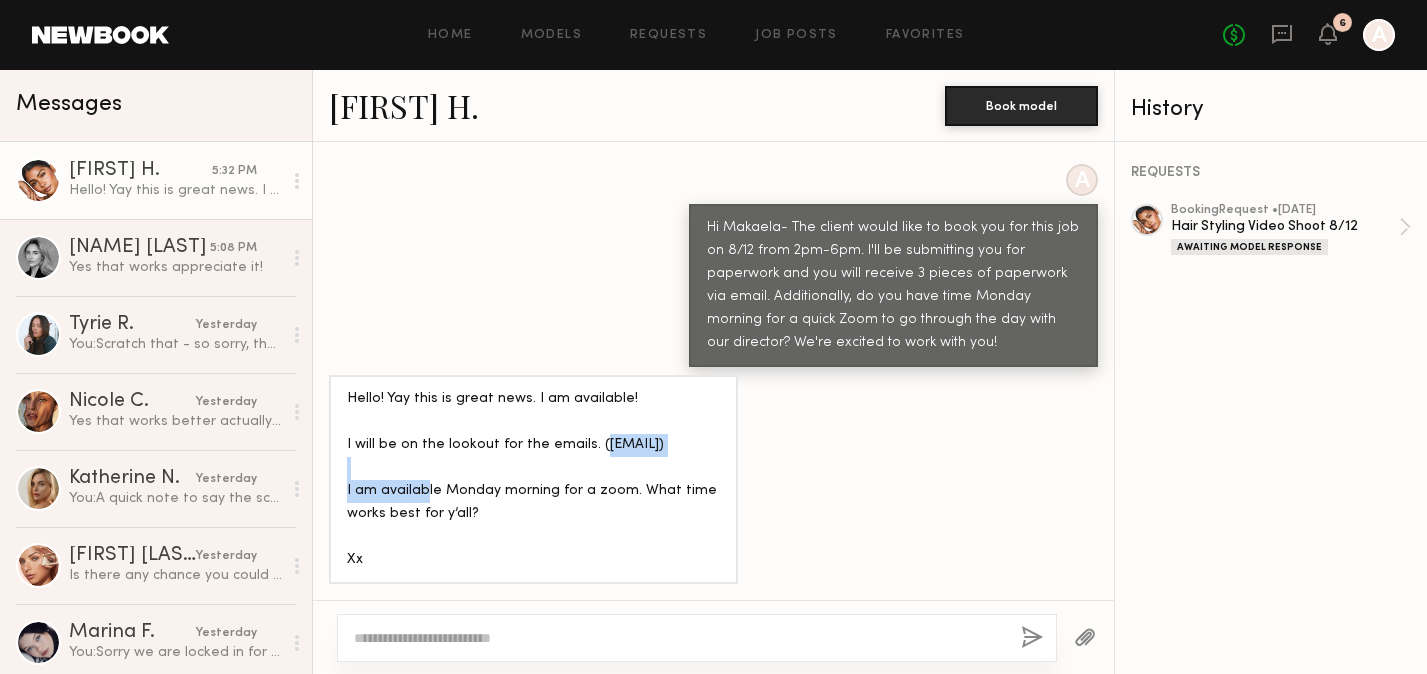 drag, startPoint x: 528, startPoint y: 444, endPoint x: 350, endPoint y: 442, distance: 178.01123 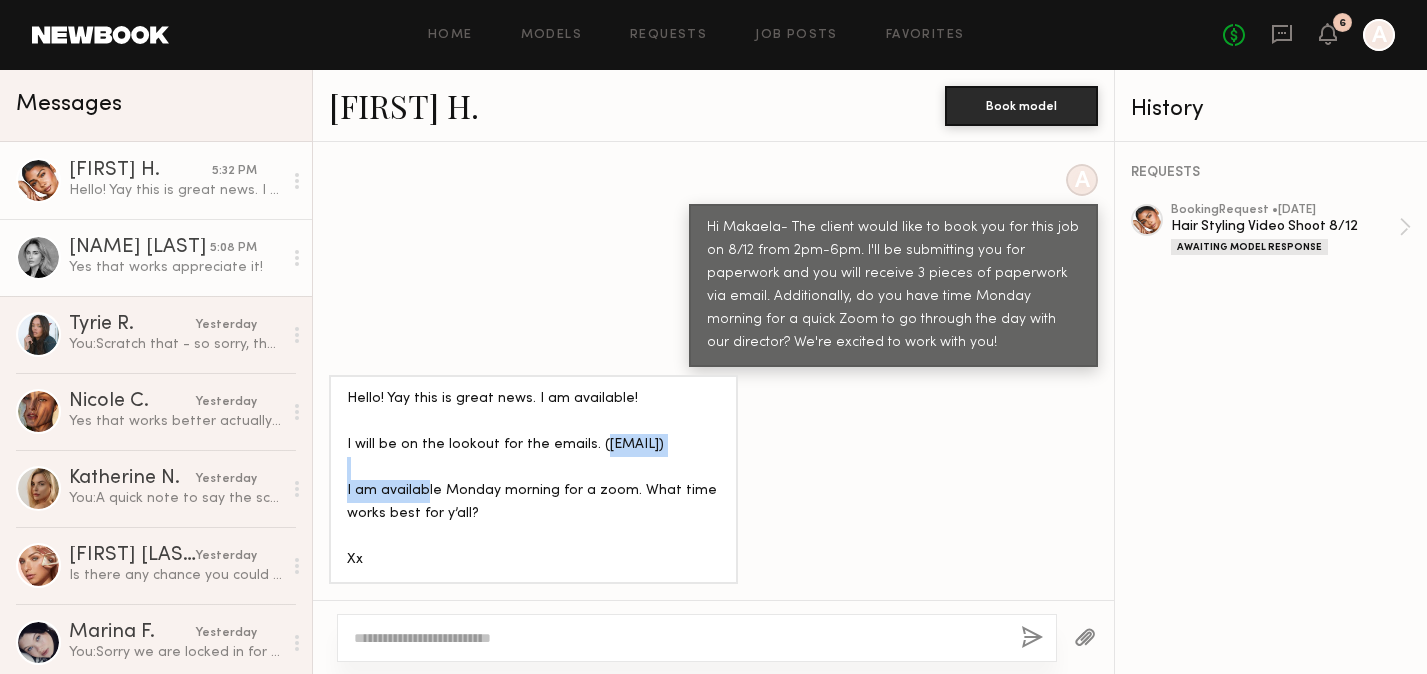 click on "Yes that works appreciate it!" 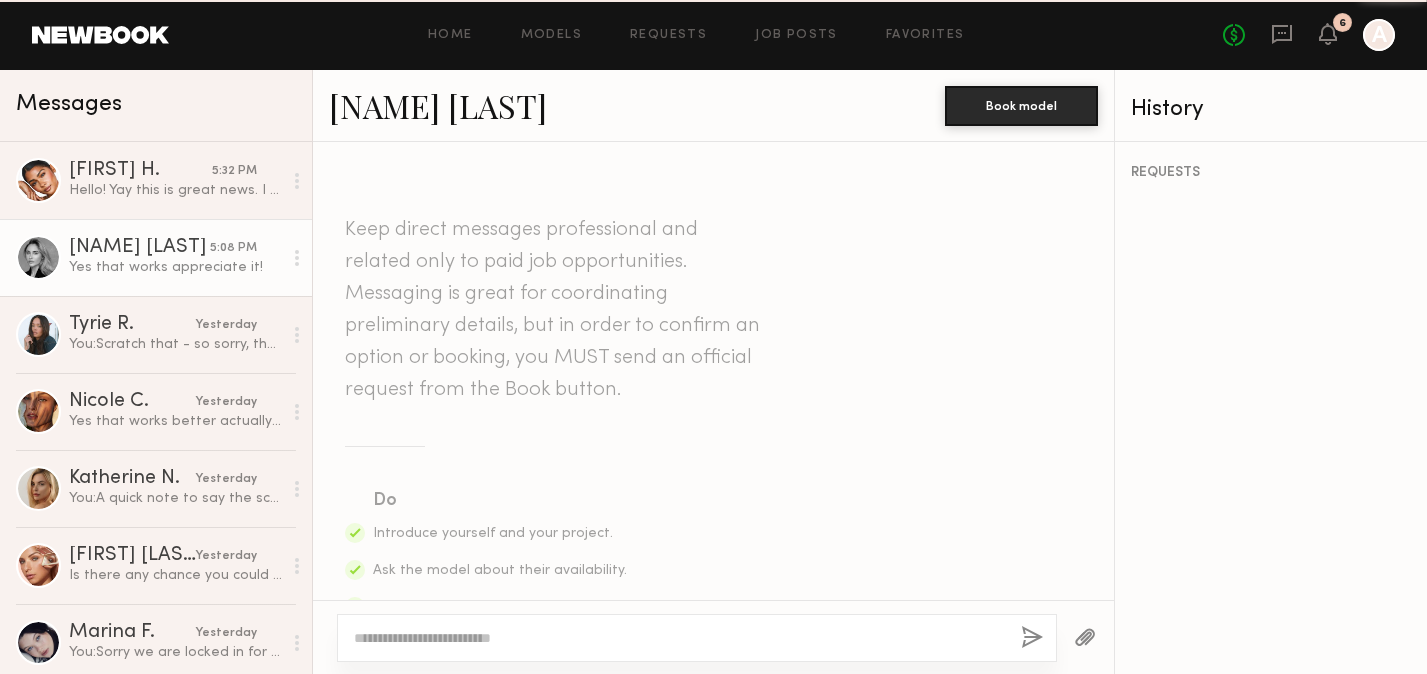 scroll, scrollTop: 1793, scrollLeft: 0, axis: vertical 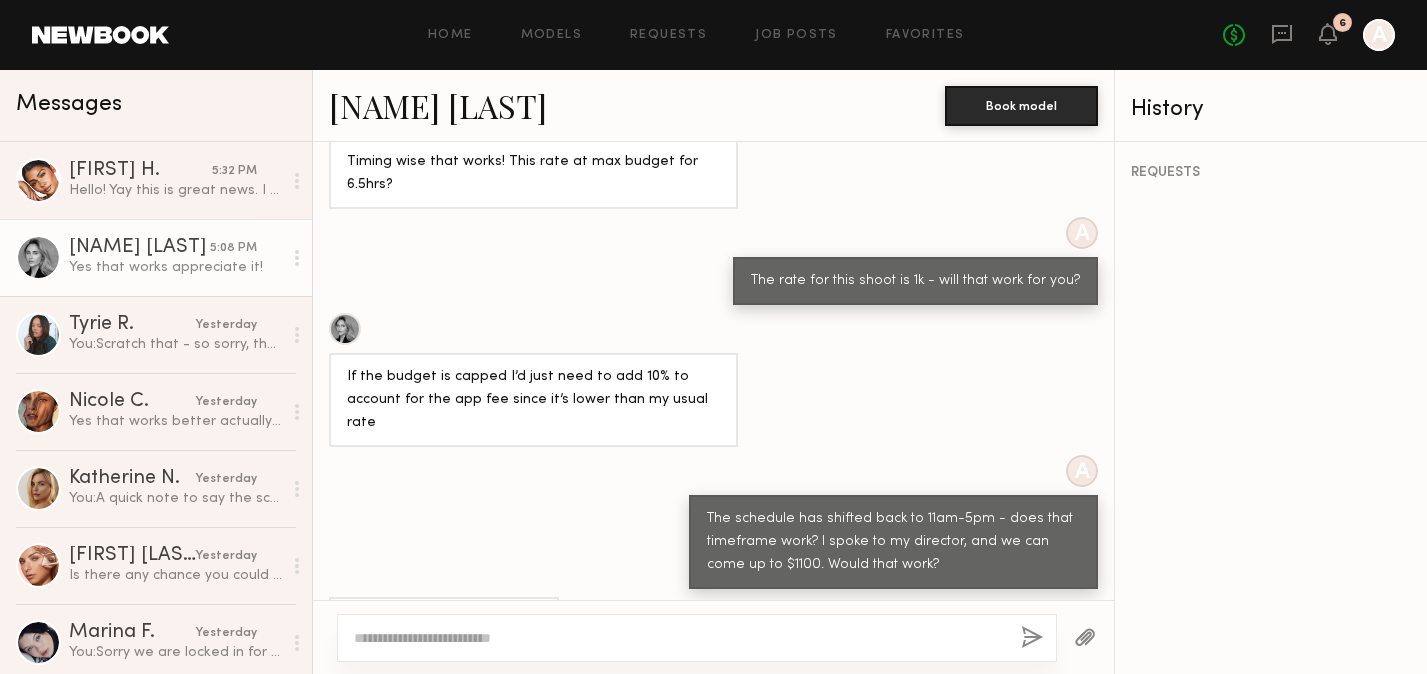 click 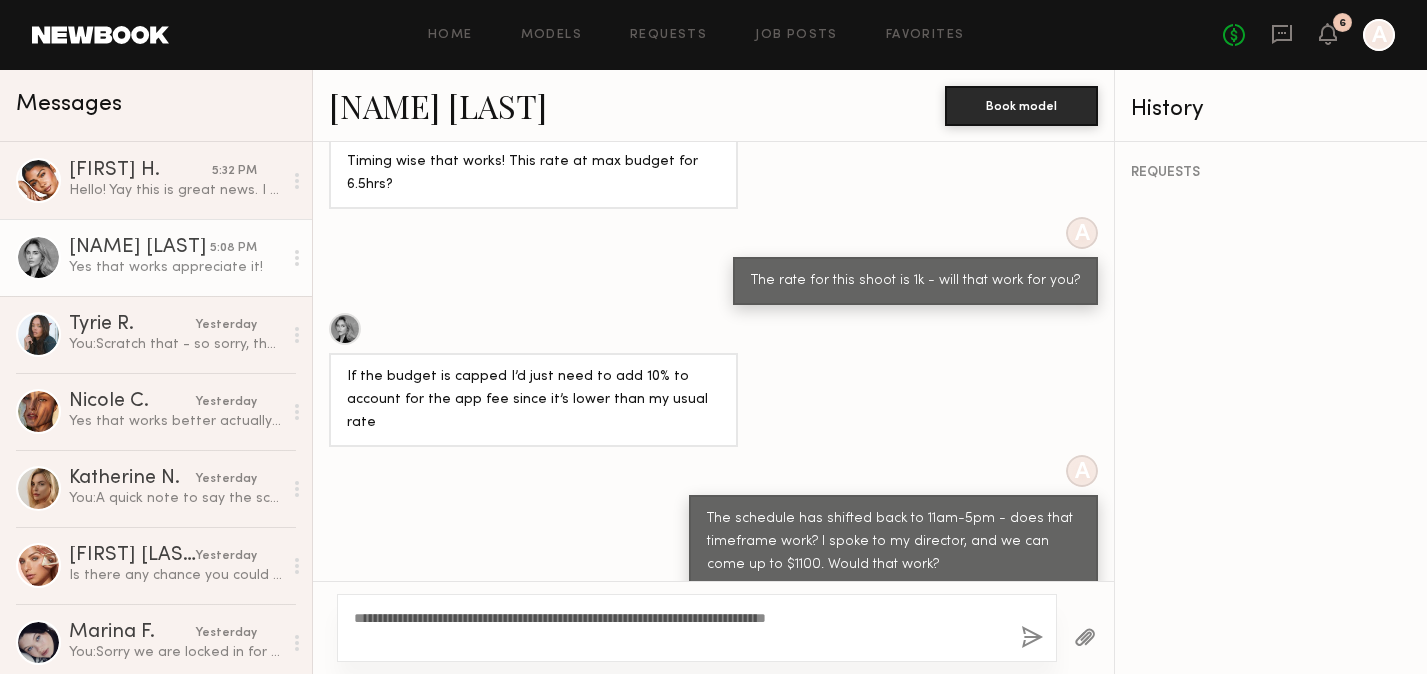 type on "**********" 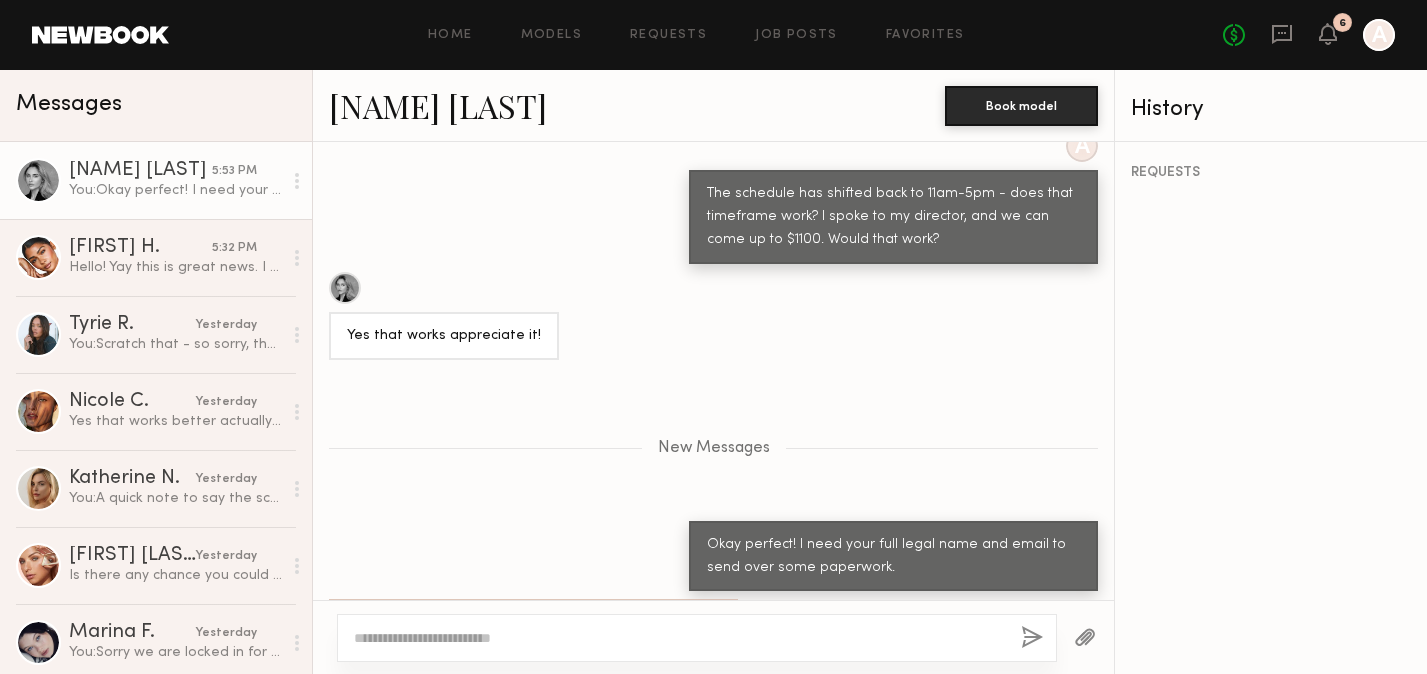 scroll, scrollTop: 2128, scrollLeft: 0, axis: vertical 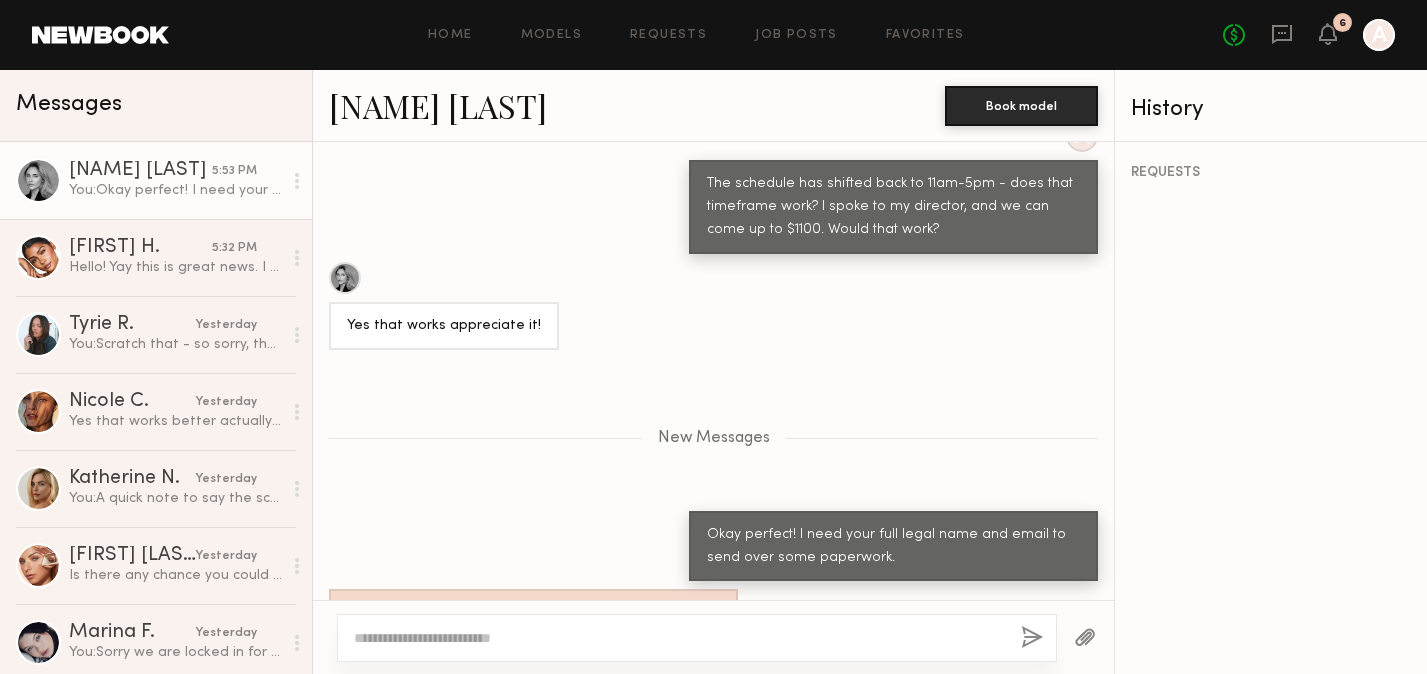 type 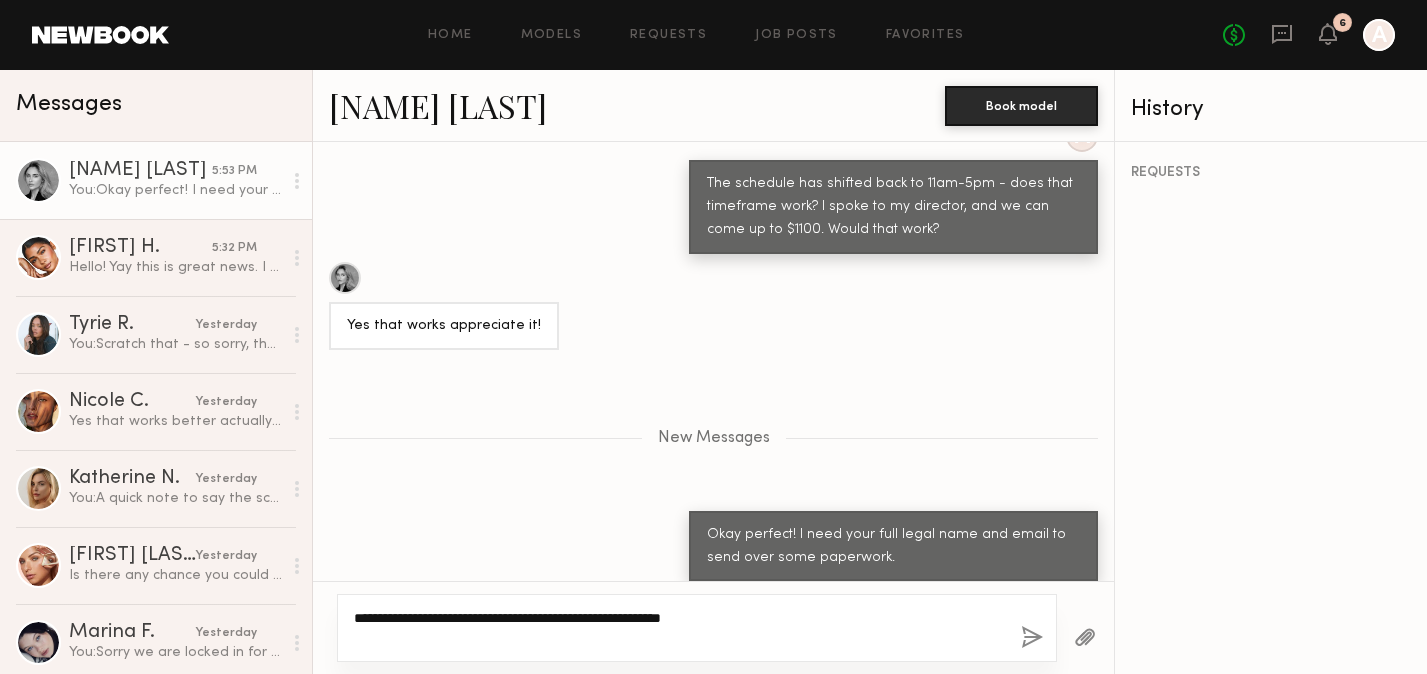 type on "**********" 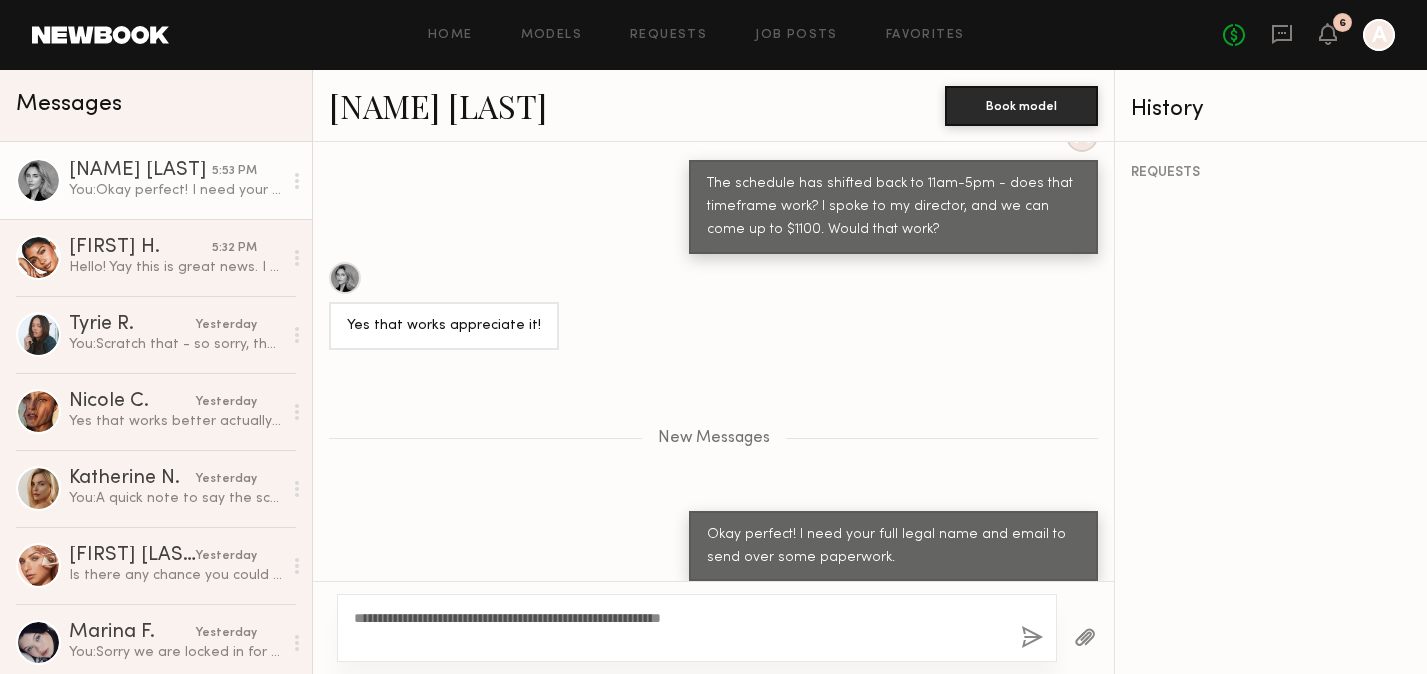 click 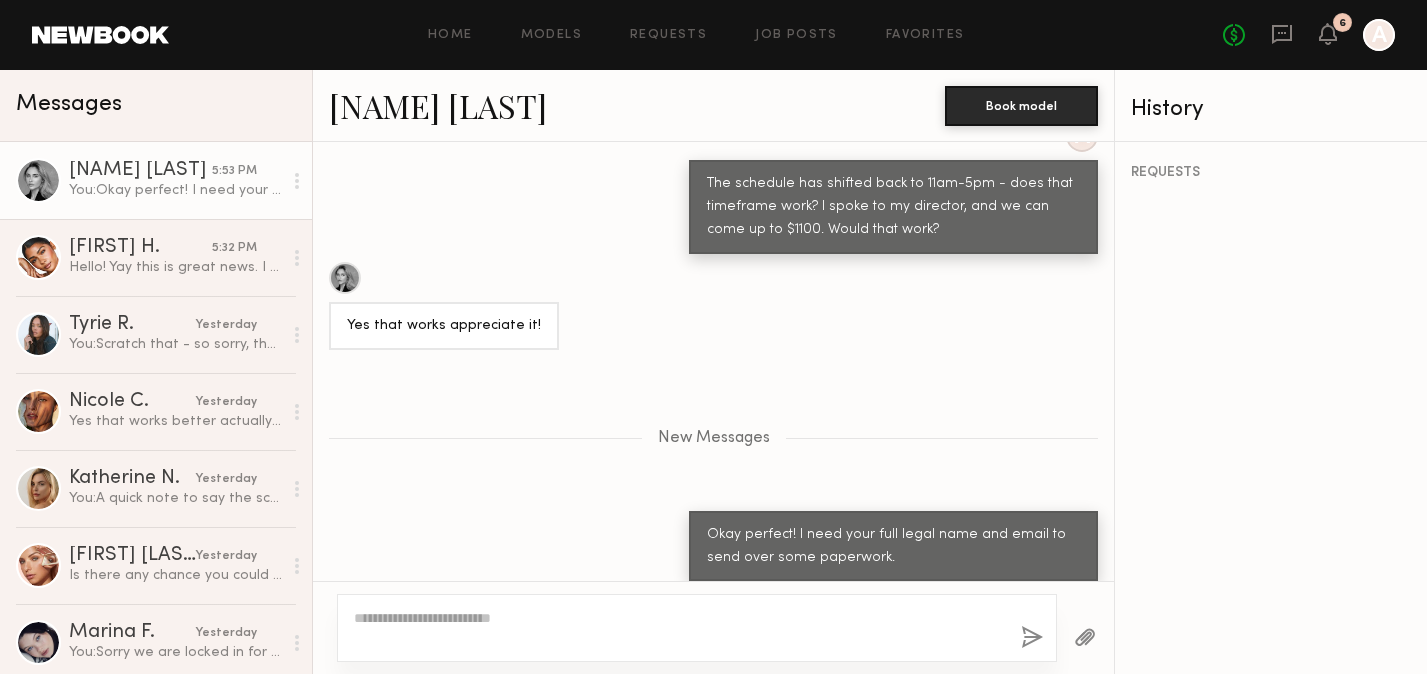scroll, scrollTop: 2307, scrollLeft: 0, axis: vertical 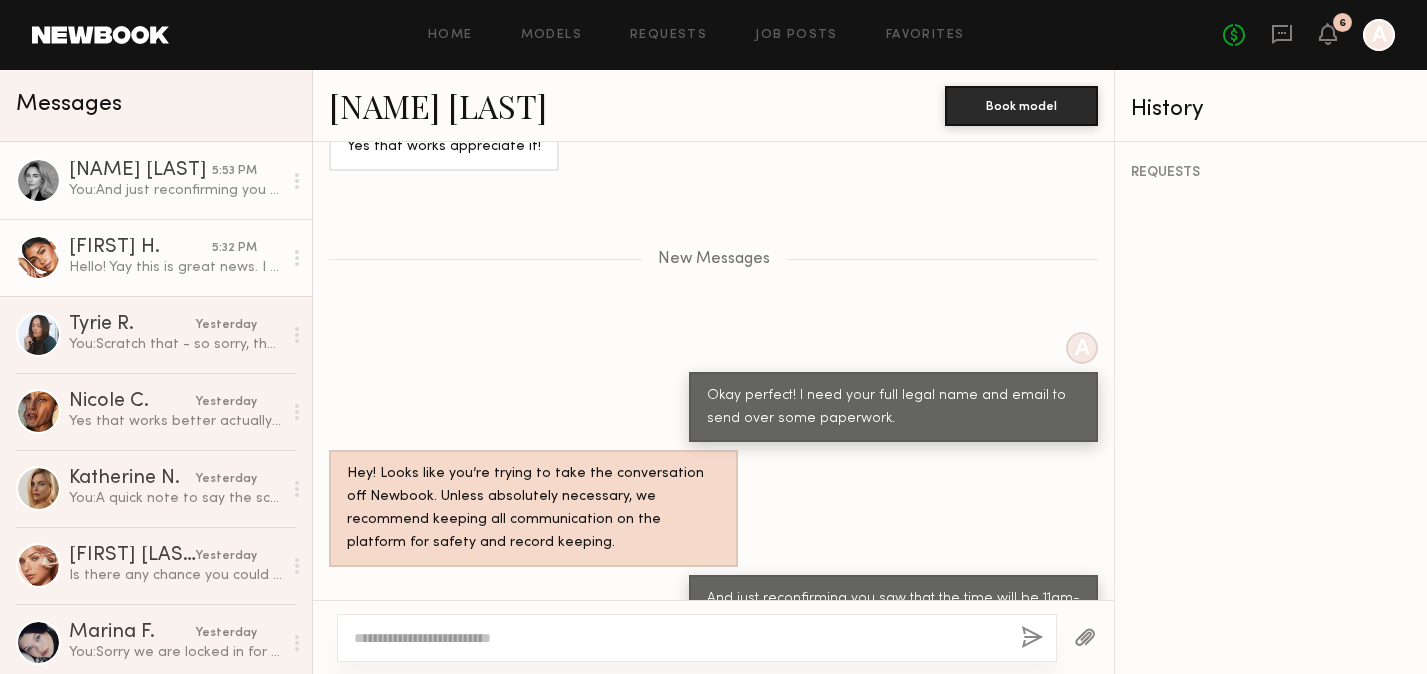 click on "Makaela H." 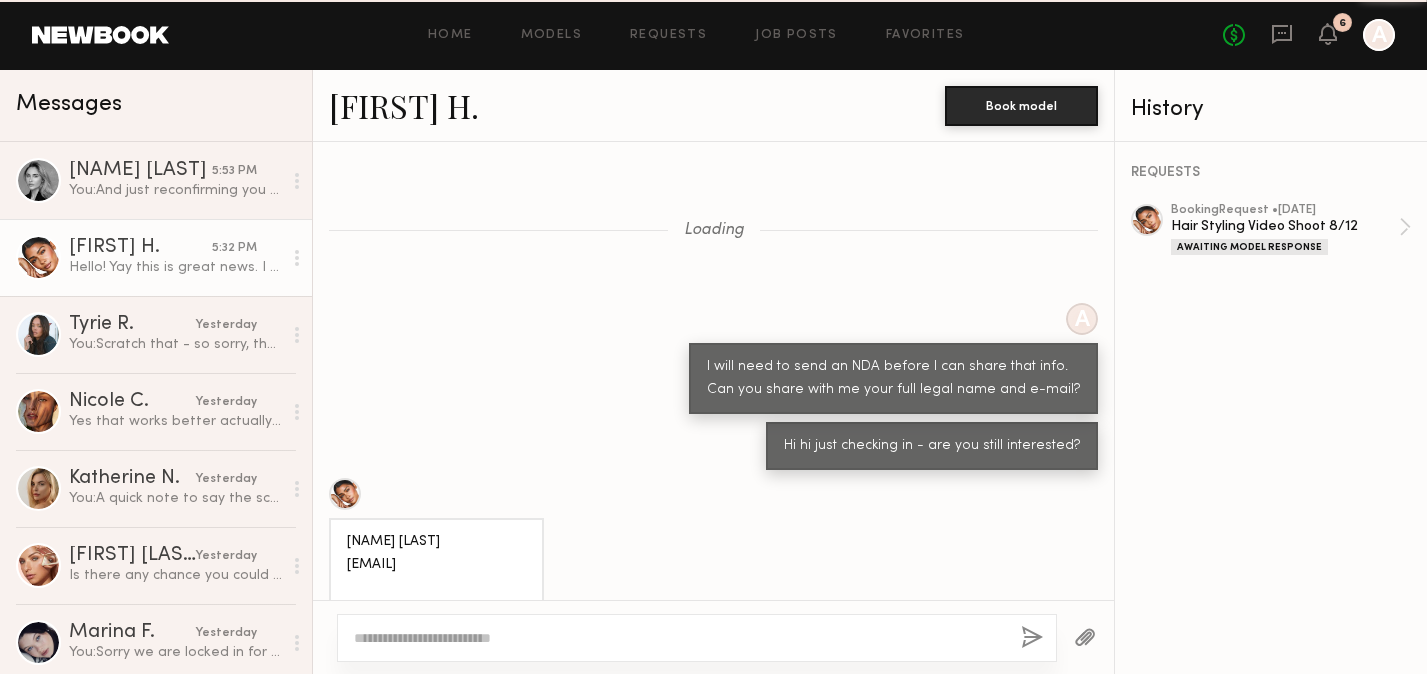 scroll, scrollTop: 1290, scrollLeft: 0, axis: vertical 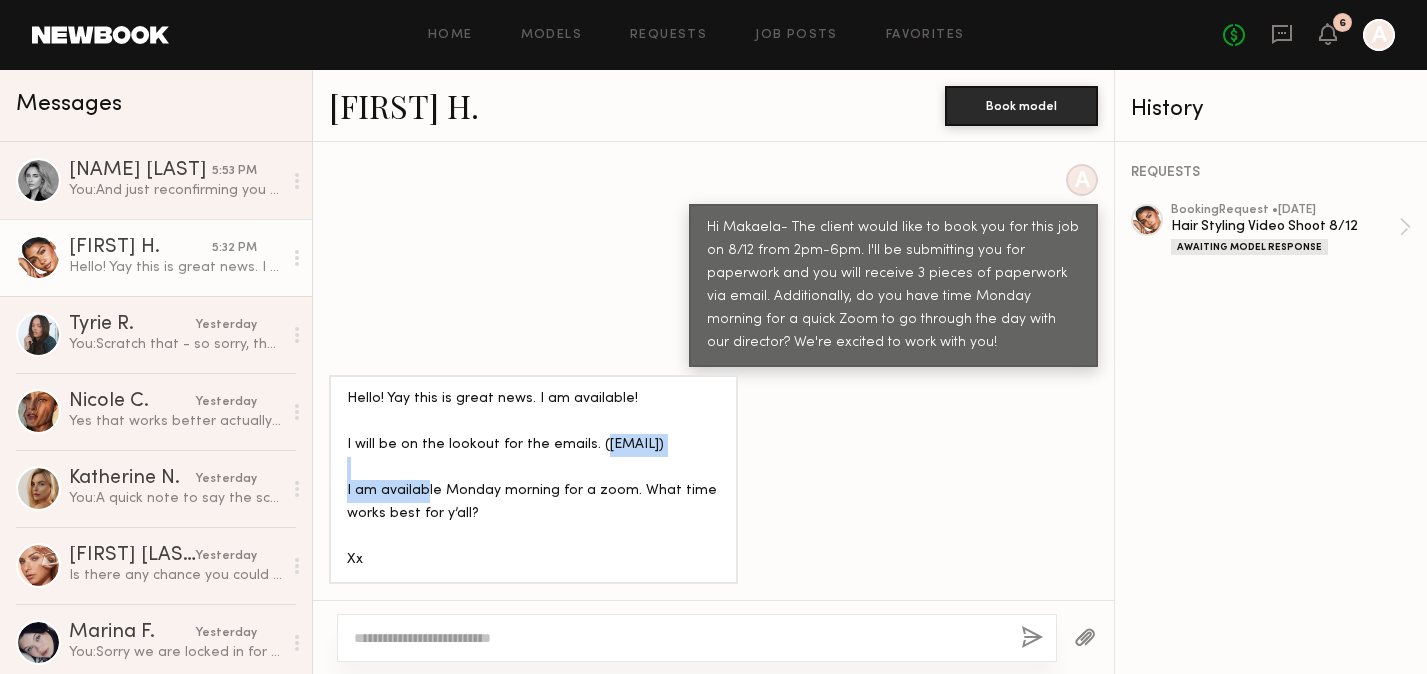 drag, startPoint x: 527, startPoint y: 441, endPoint x: 351, endPoint y: 439, distance: 176.01137 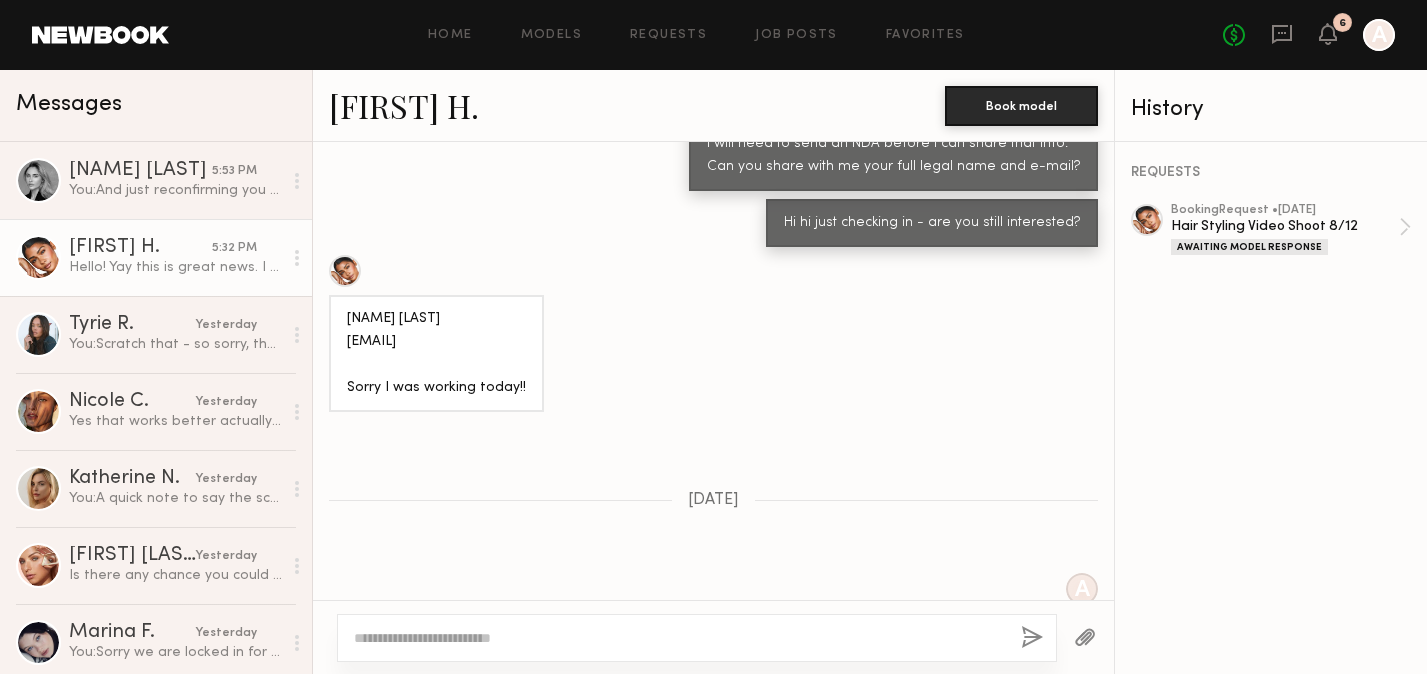 scroll, scrollTop: 215, scrollLeft: 0, axis: vertical 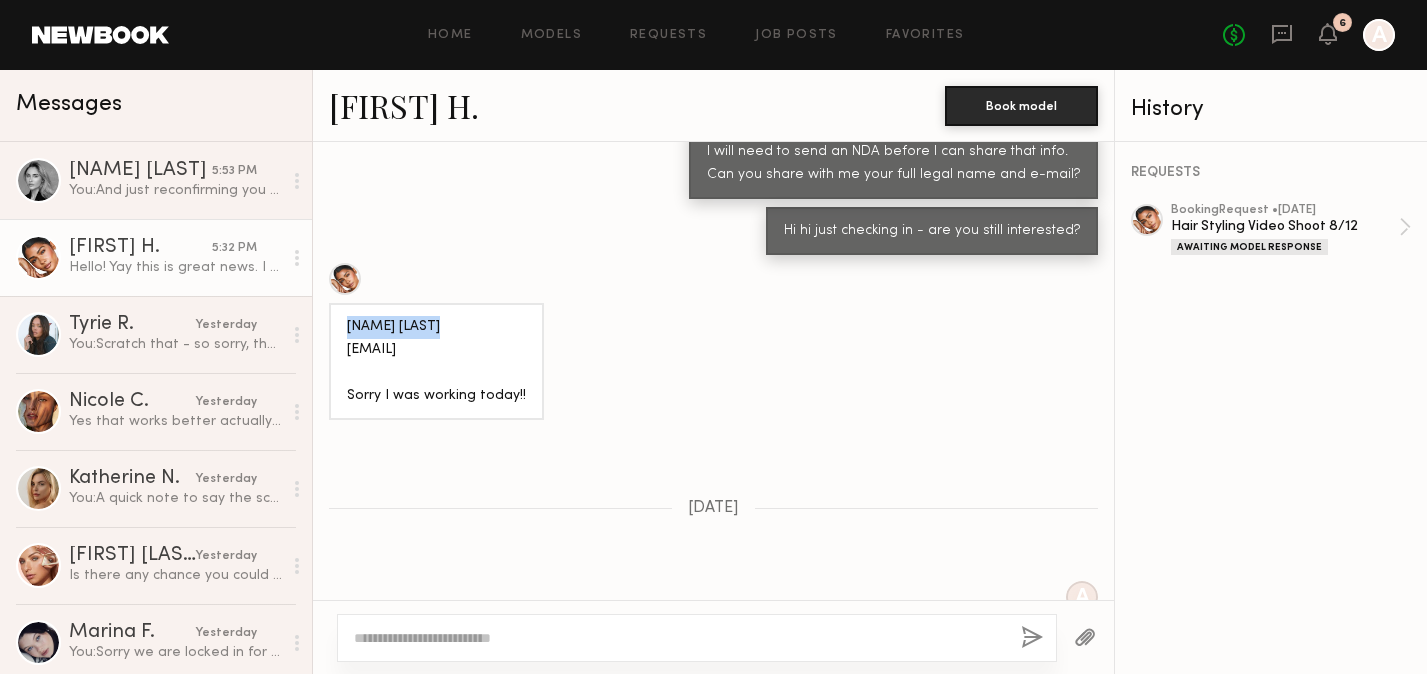 drag, startPoint x: 484, startPoint y: 325, endPoint x: 349, endPoint y: 328, distance: 135.03333 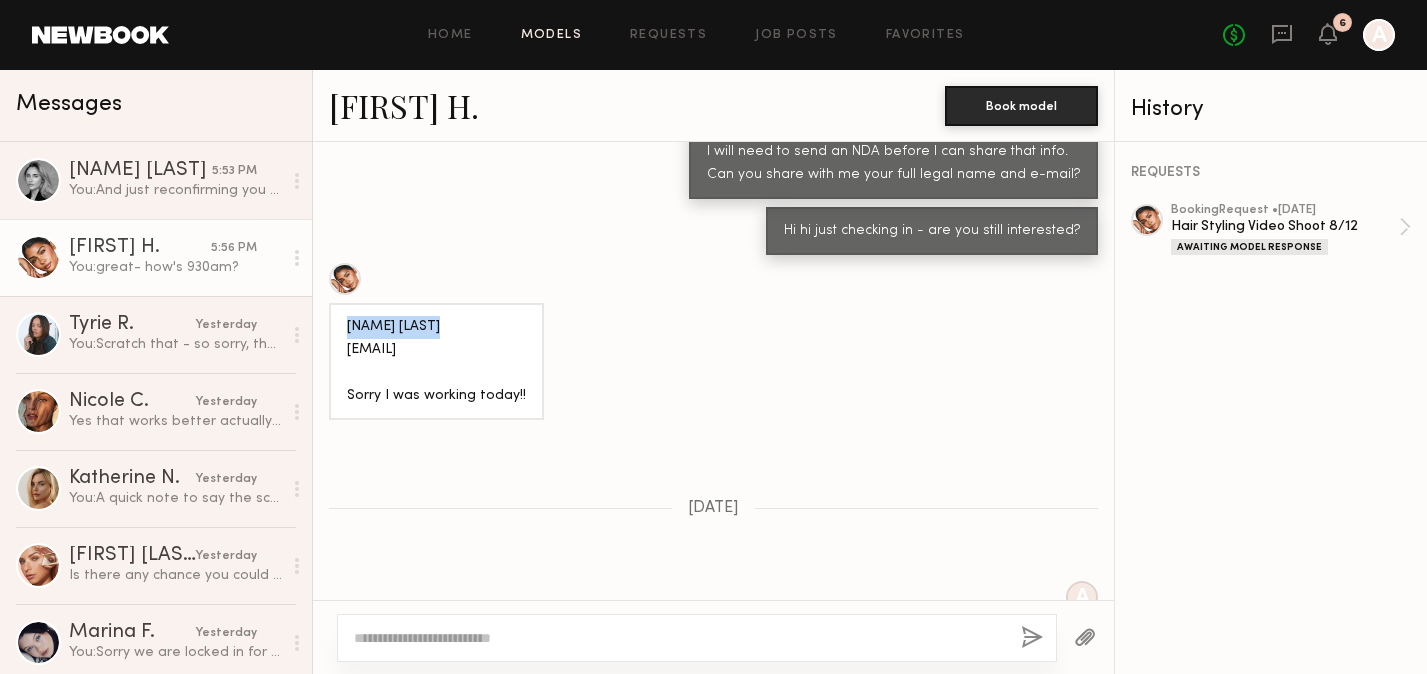 scroll, scrollTop: 1538, scrollLeft: 0, axis: vertical 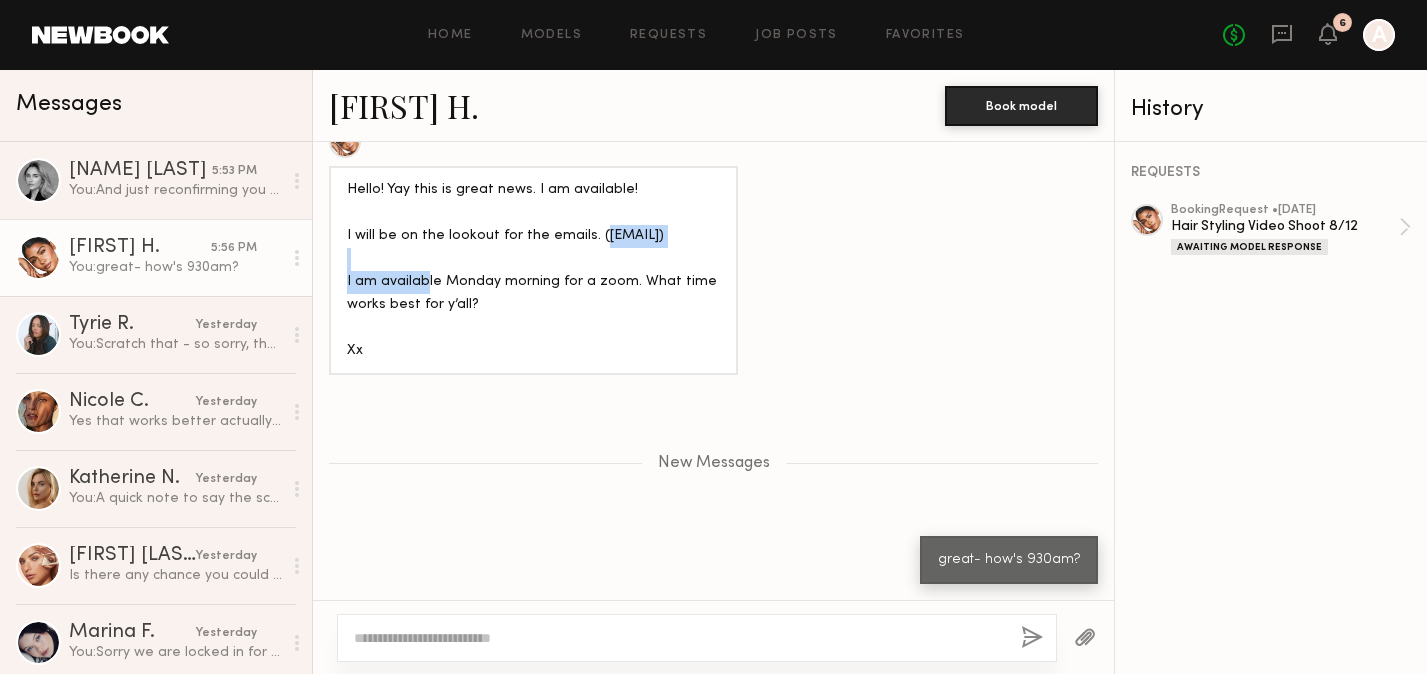 drag, startPoint x: 529, startPoint y: 237, endPoint x: 356, endPoint y: 238, distance: 173.00288 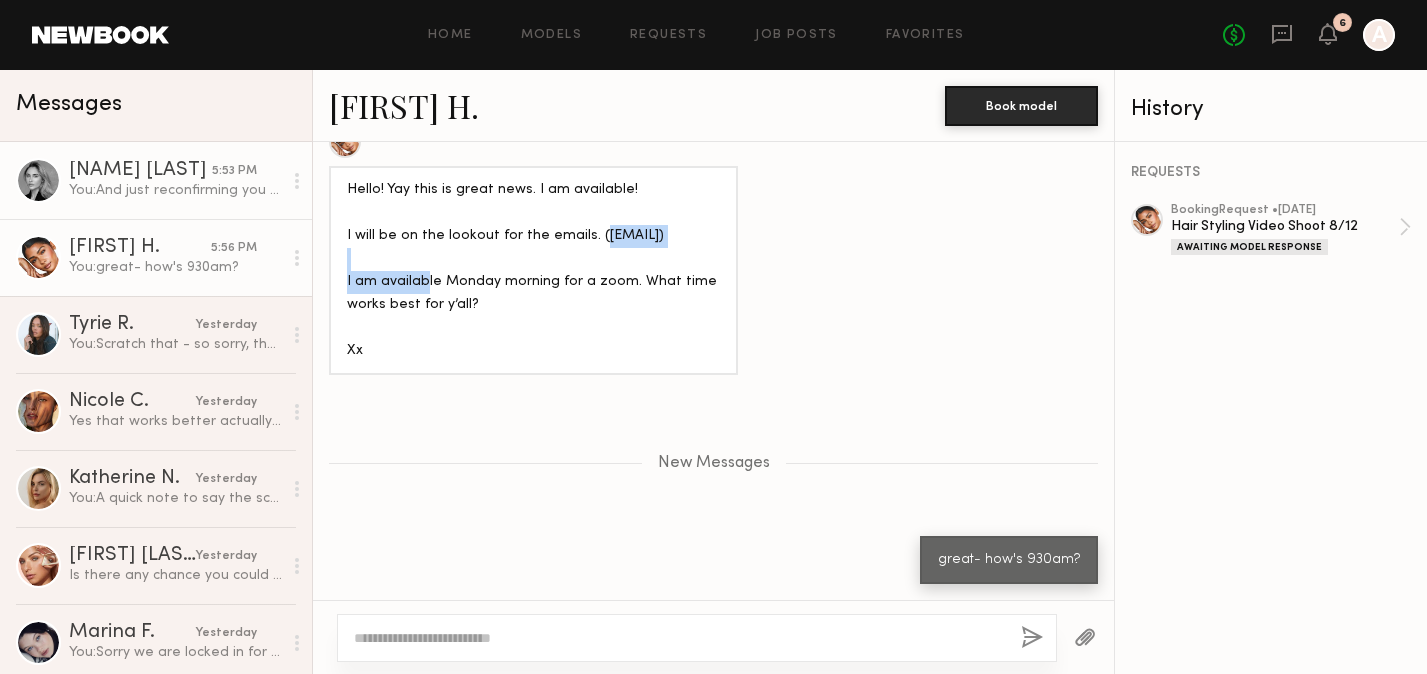 click on "Liberty N. 5:53 PM You:  And just reconfirming you saw that the time will be 11am-5pm" 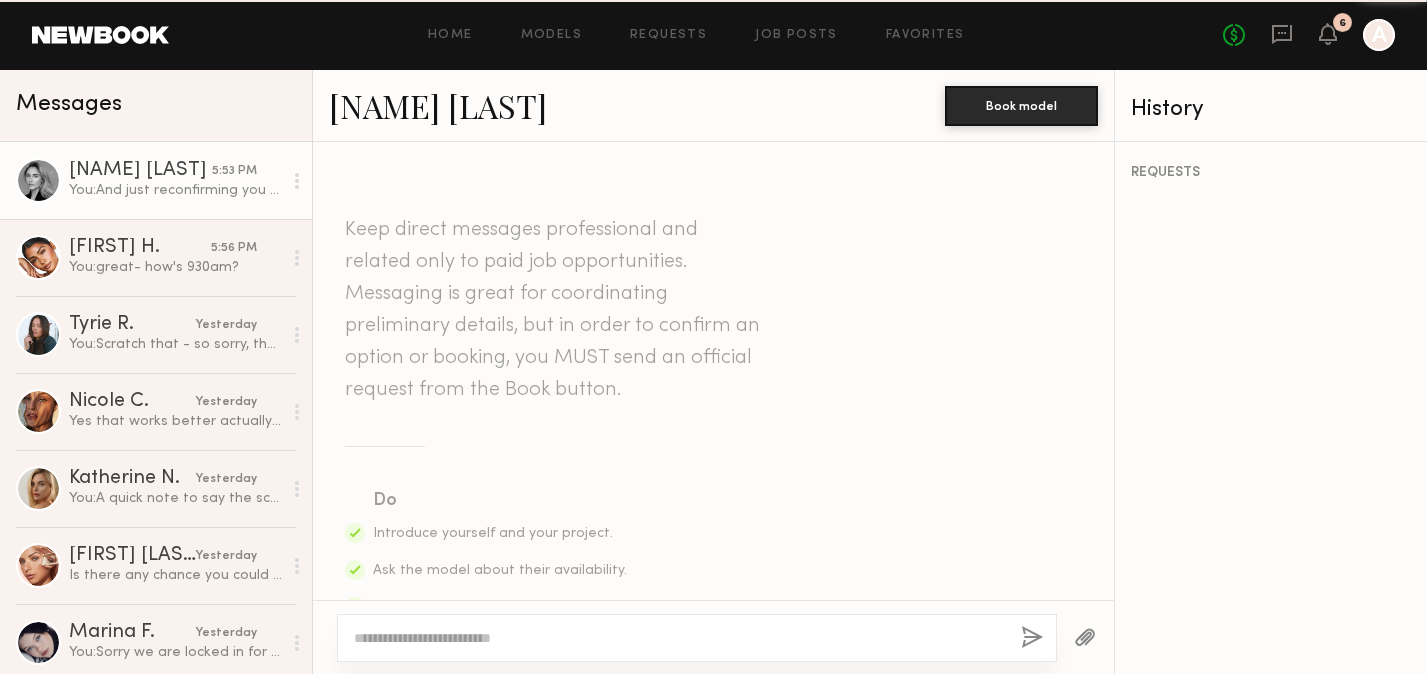 scroll, scrollTop: 2155, scrollLeft: 0, axis: vertical 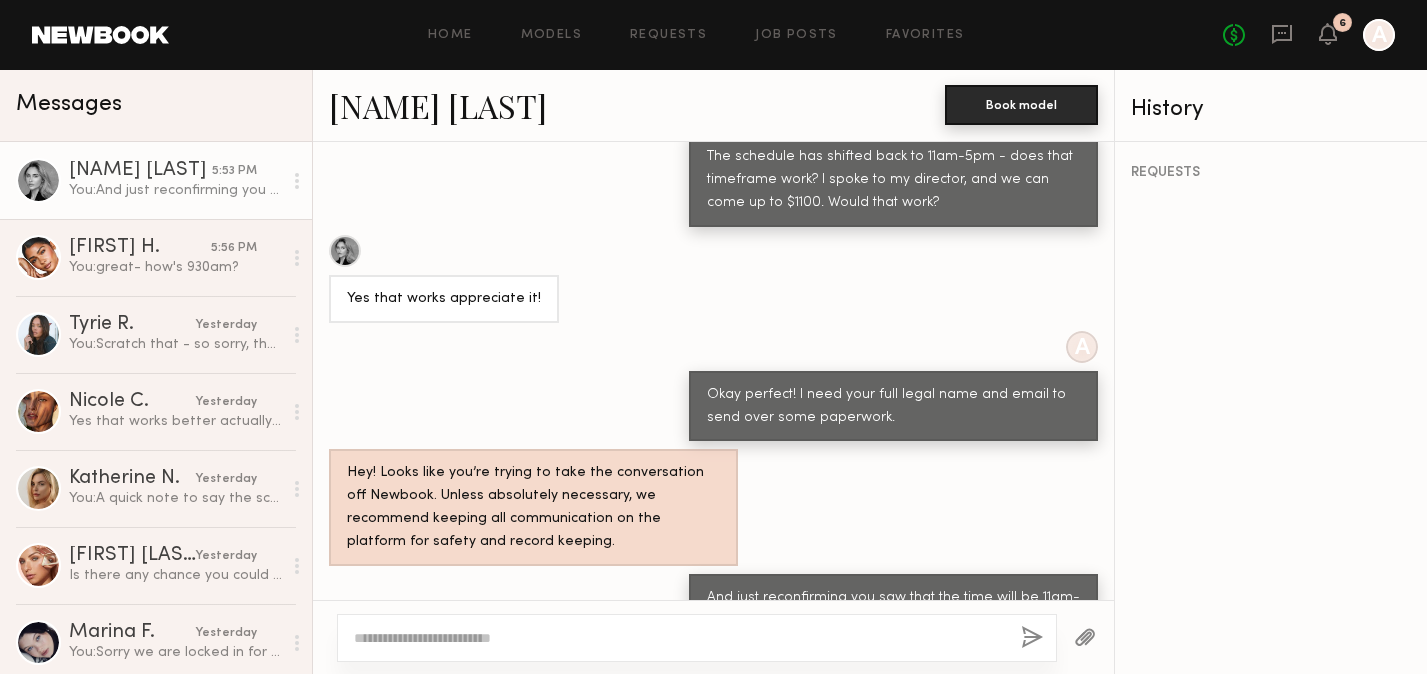 click on "Book model" 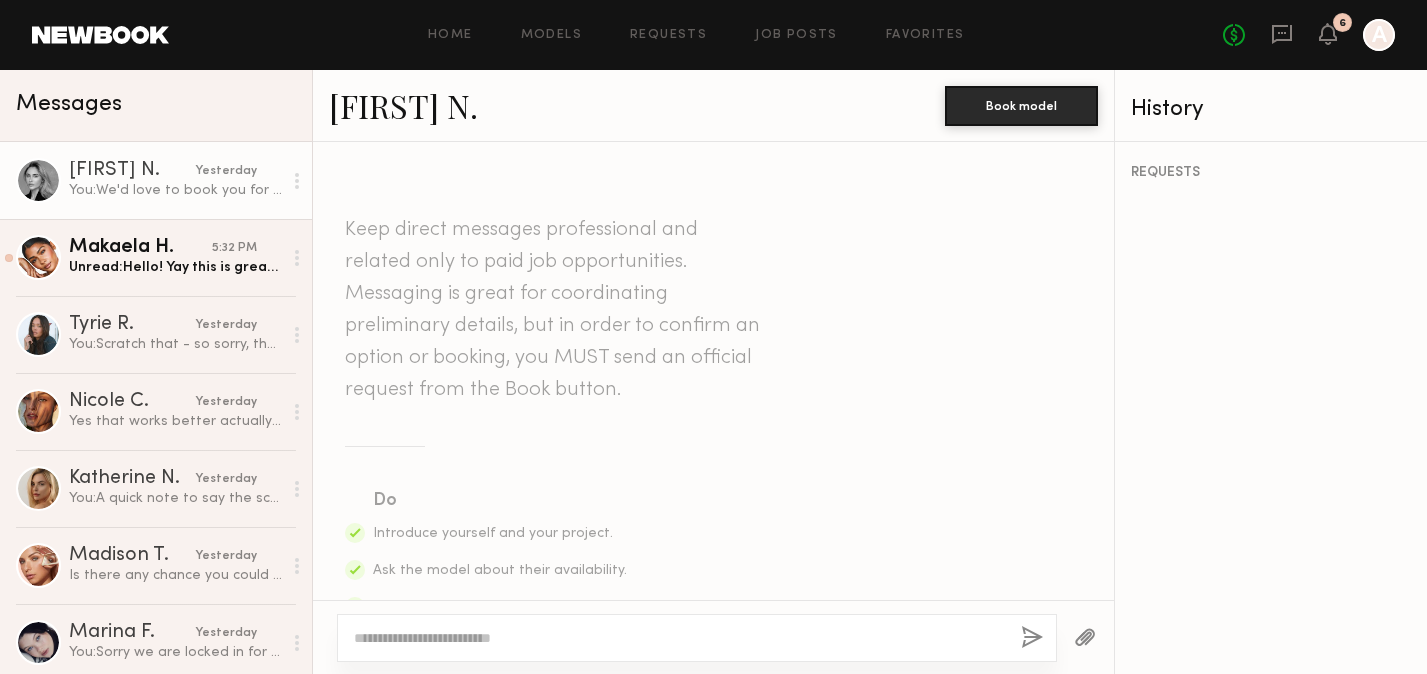 scroll, scrollTop: 0, scrollLeft: 0, axis: both 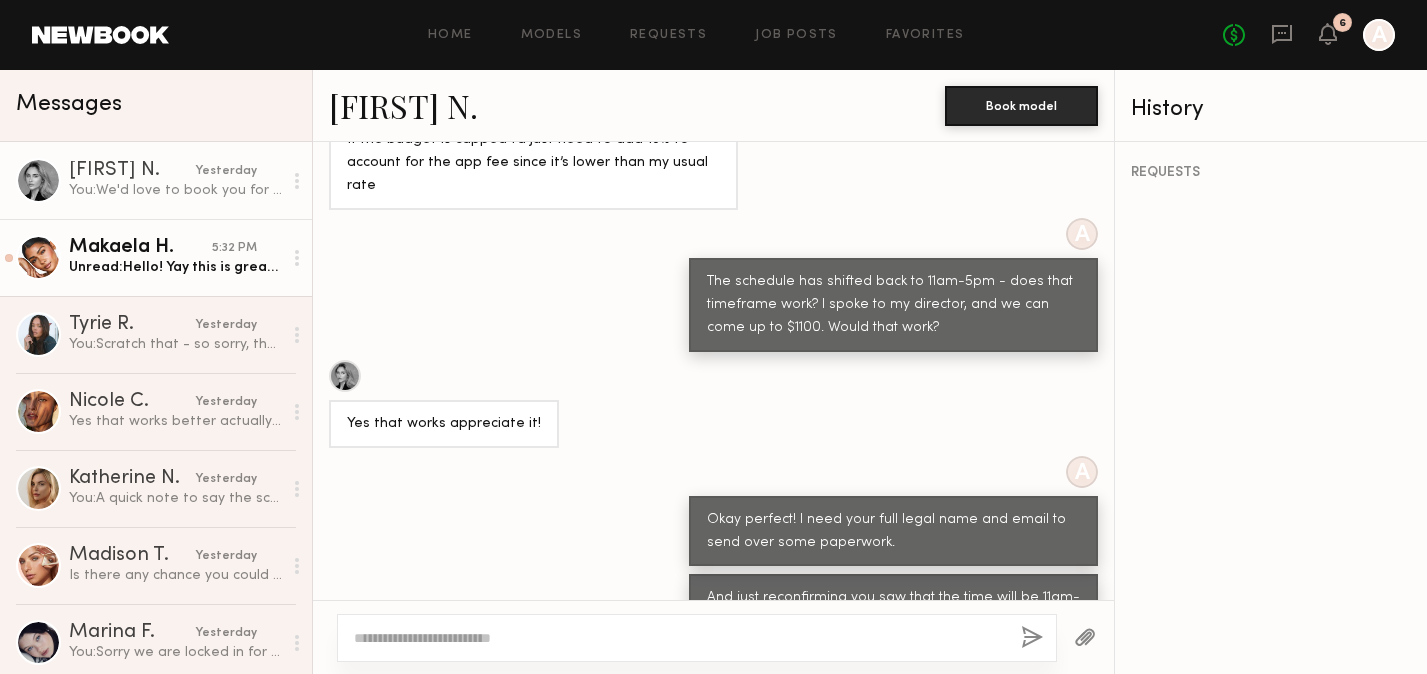 click on "[FIRST] H." 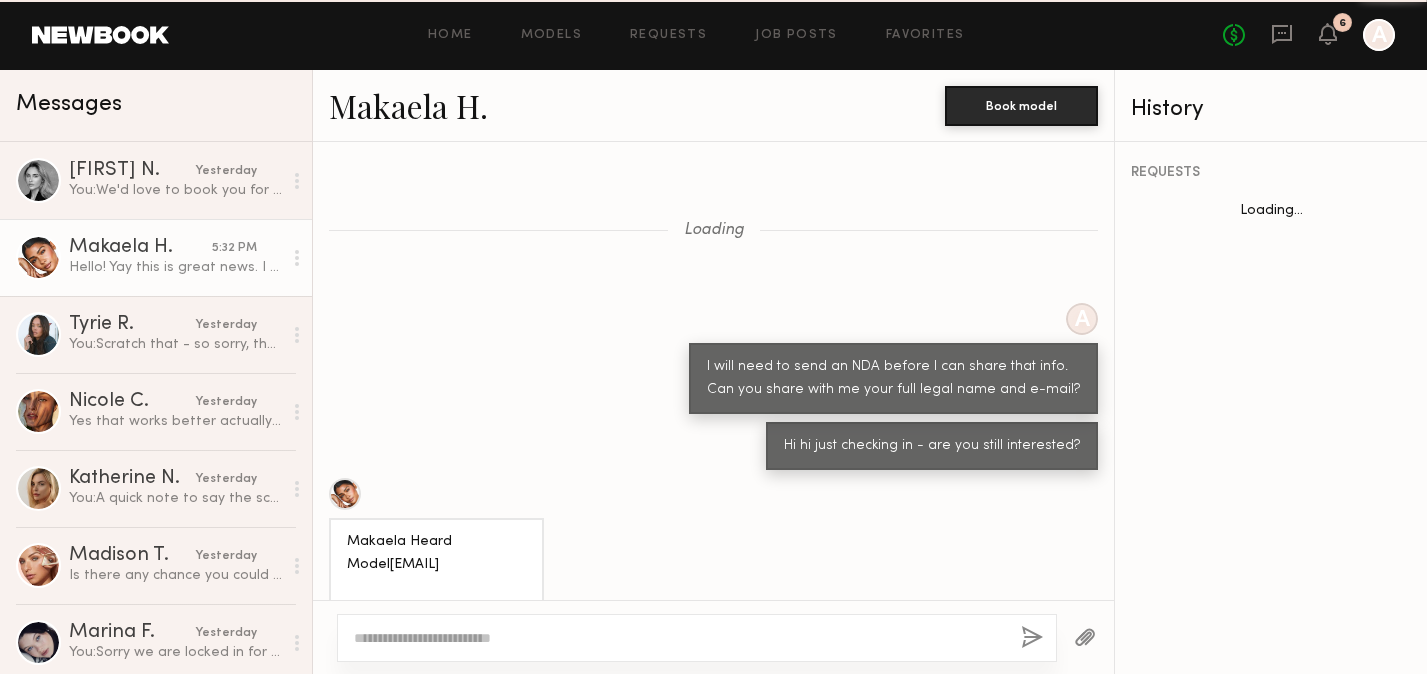 scroll, scrollTop: 1290, scrollLeft: 0, axis: vertical 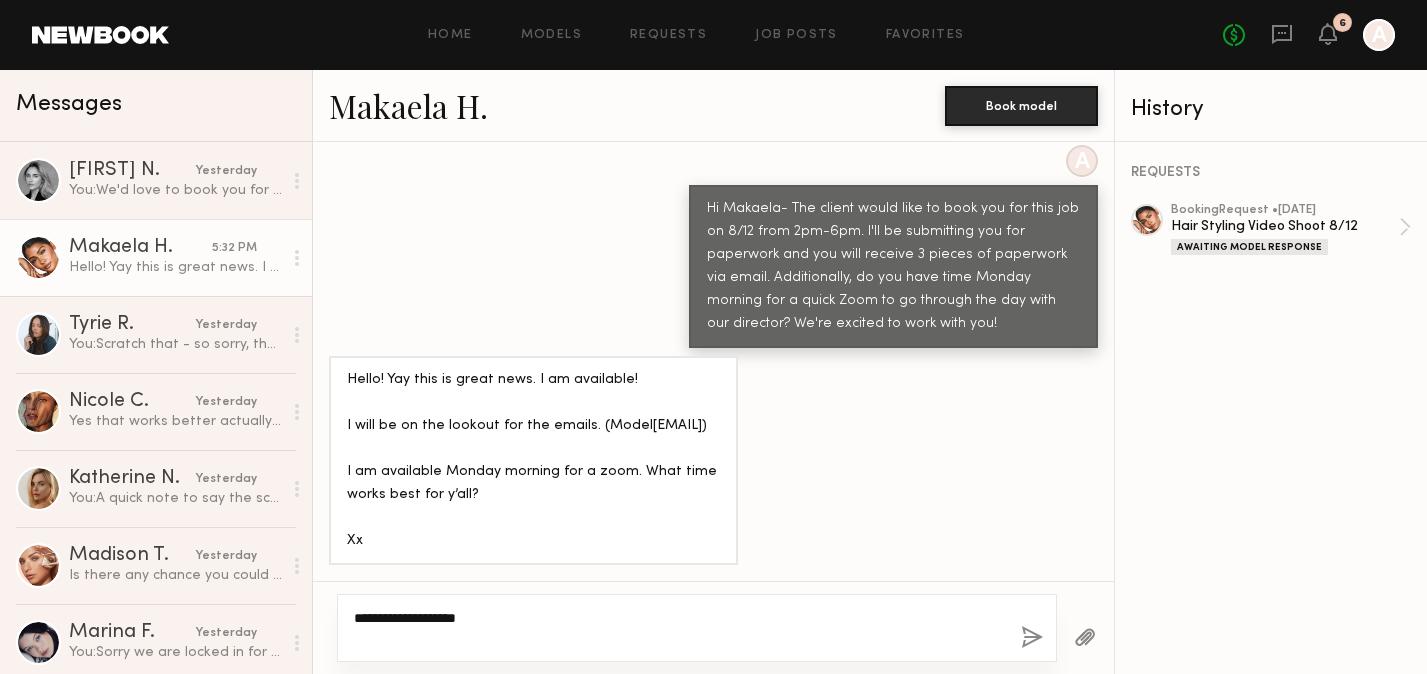type on "**********" 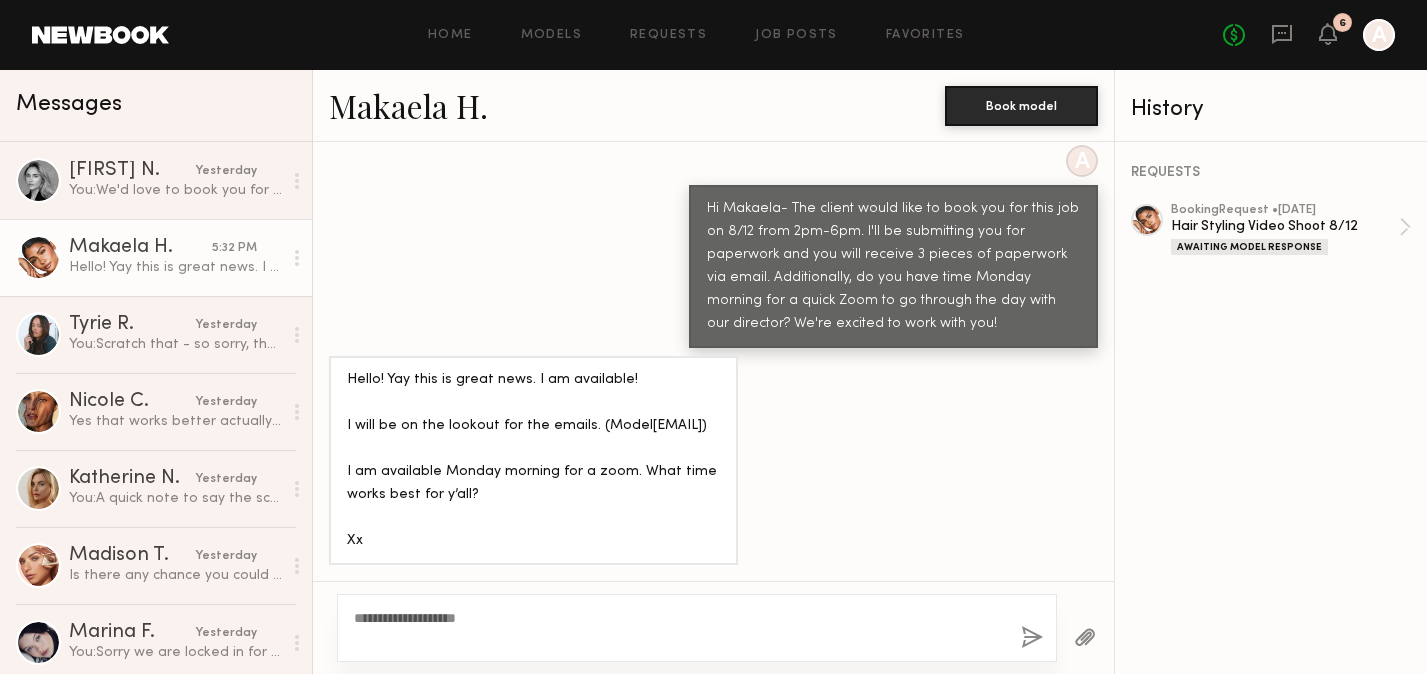 click 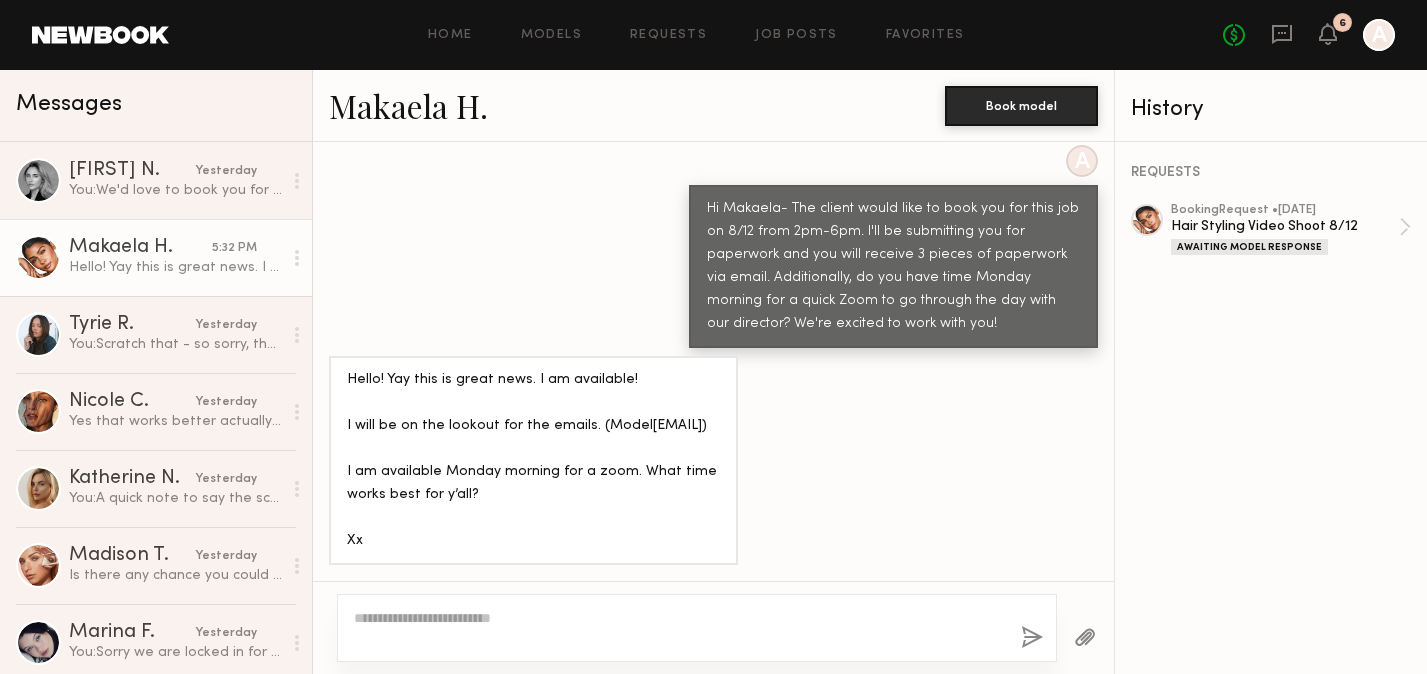 scroll, scrollTop: 1538, scrollLeft: 0, axis: vertical 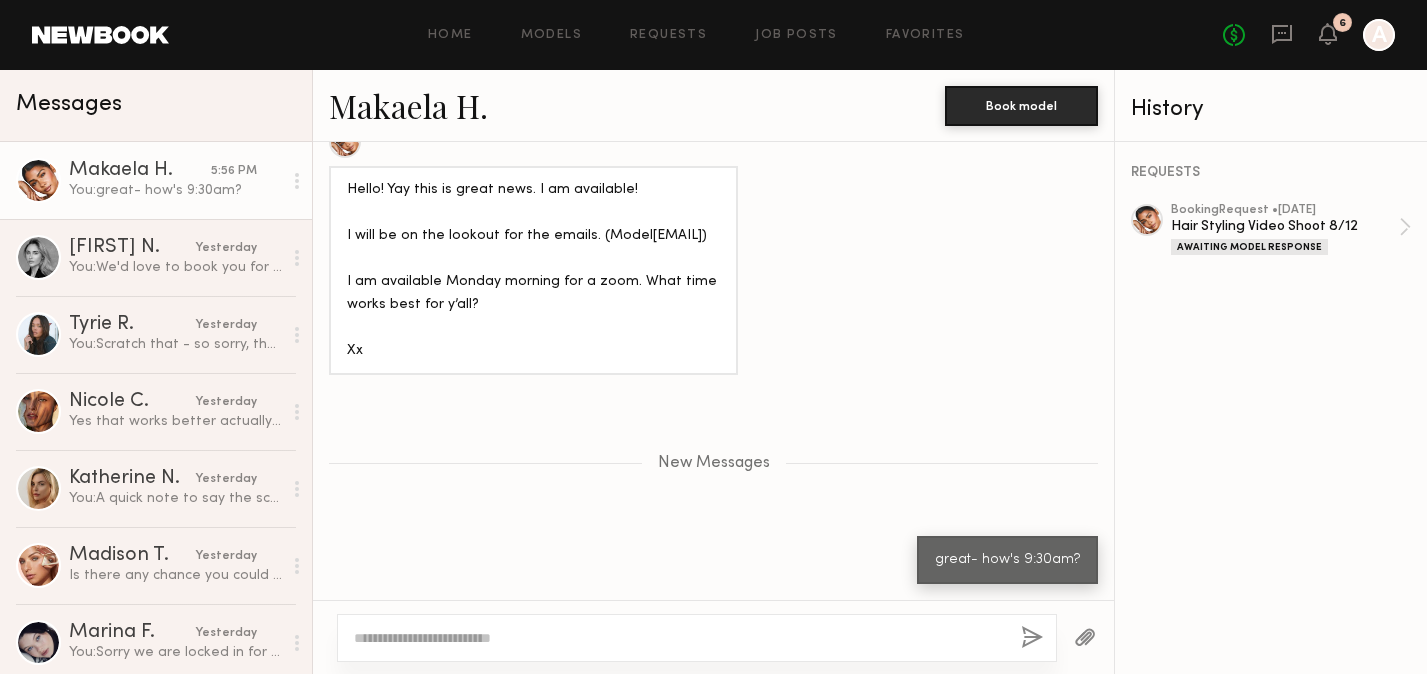 click on "Home Models Requests Job Posts Favorites Sign Out No fees up to $5,000 6 A" 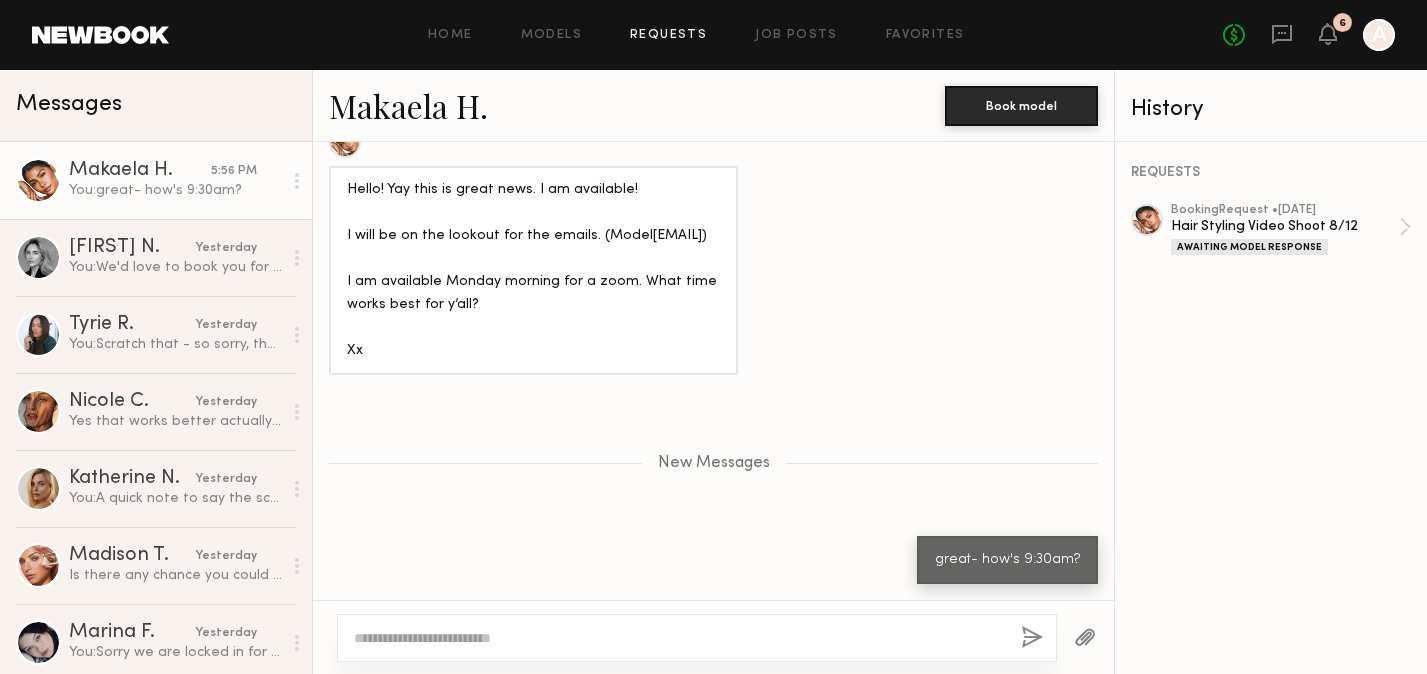 click on "Requests" 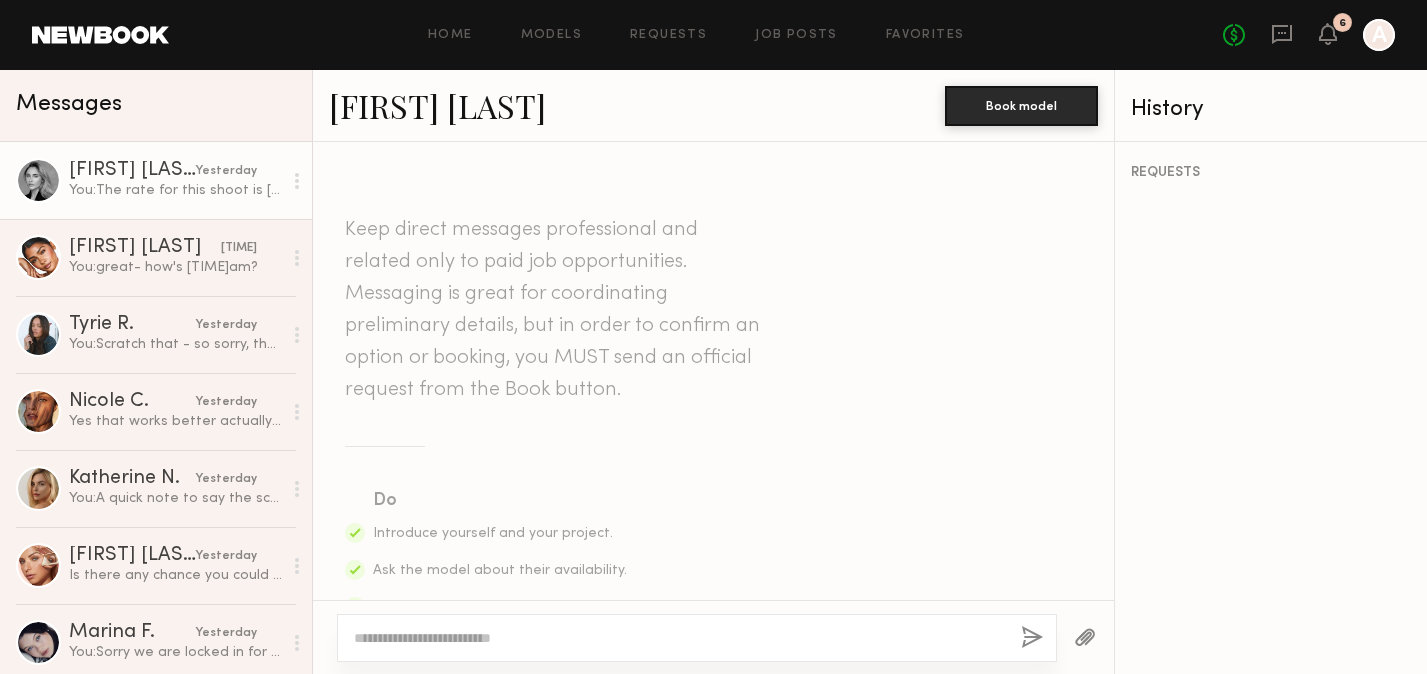 scroll, scrollTop: 0, scrollLeft: 0, axis: both 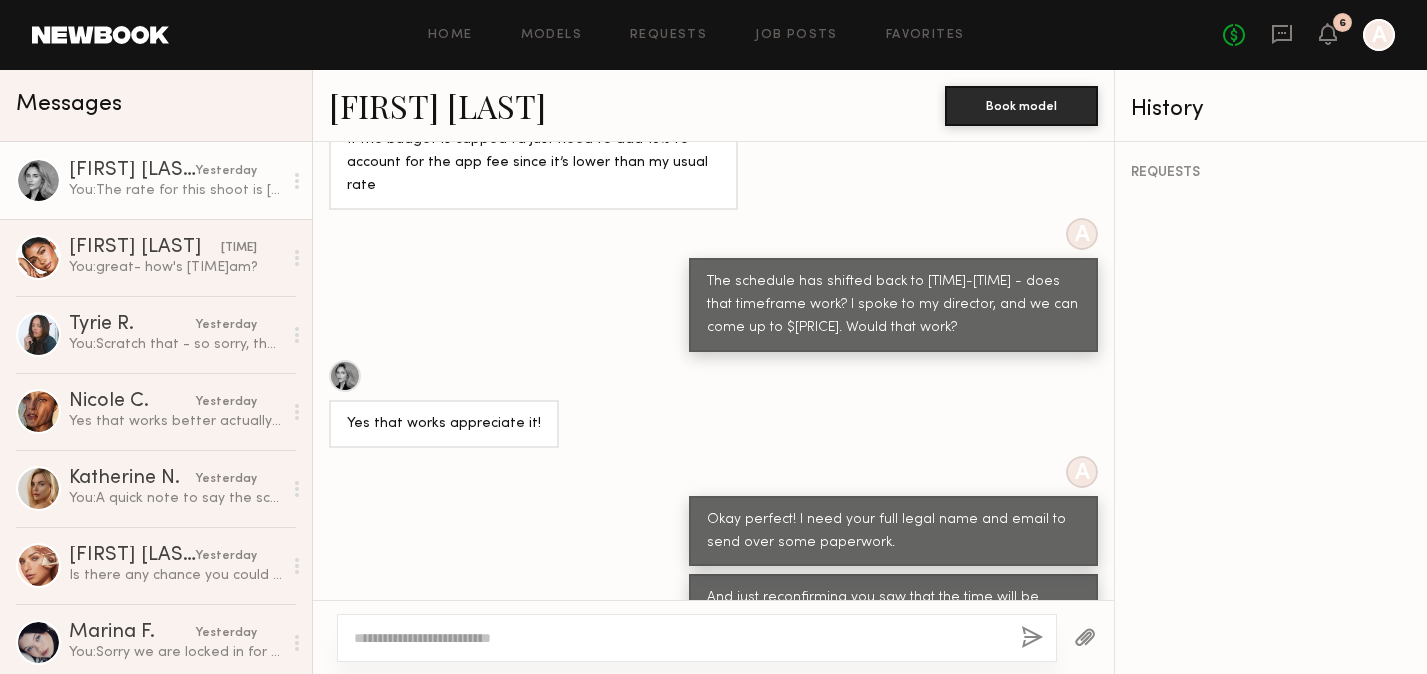 click on "[NAME] [LAST]" 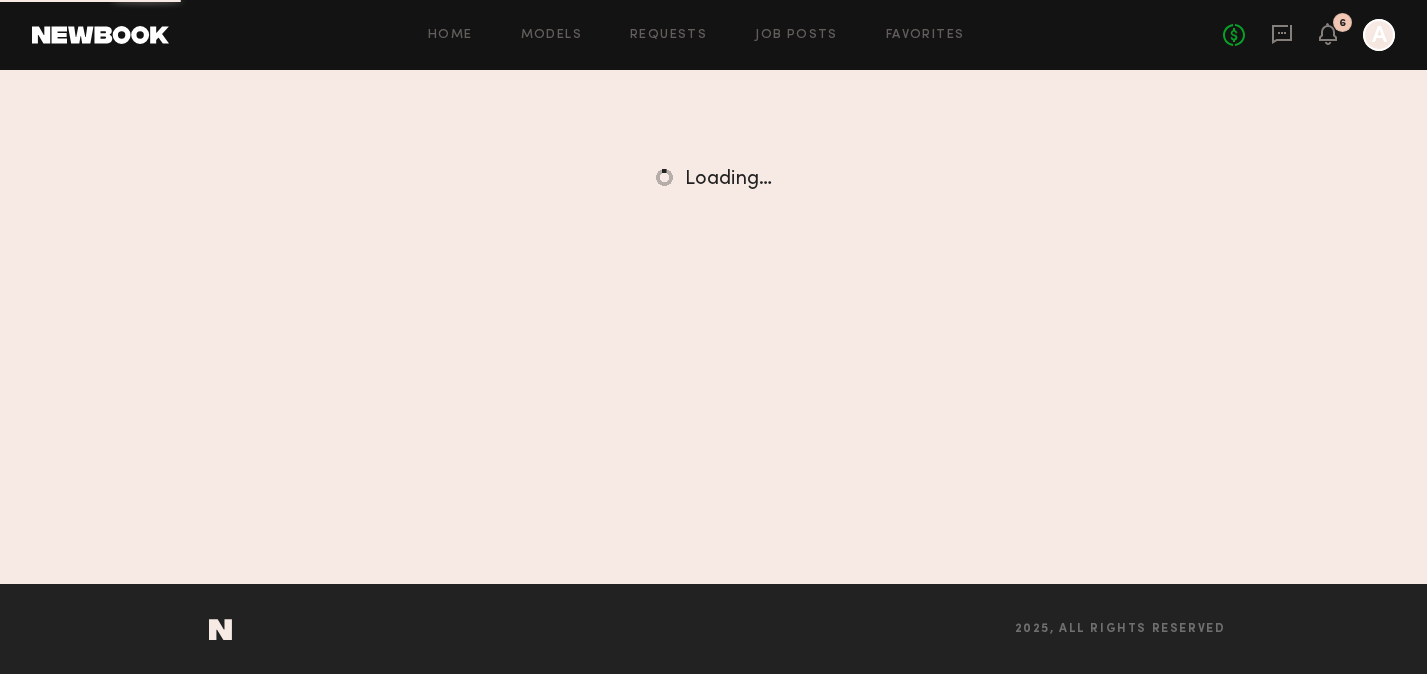 scroll, scrollTop: 0, scrollLeft: 0, axis: both 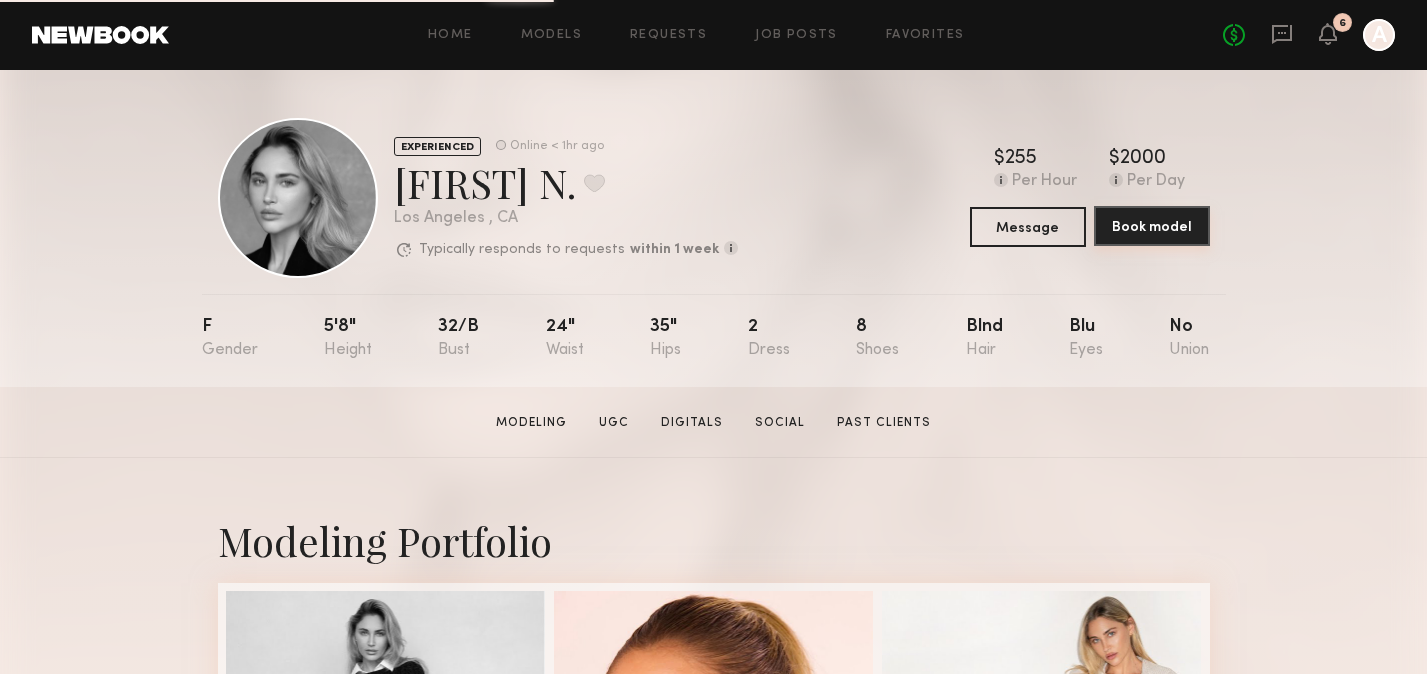 click on "Book model" 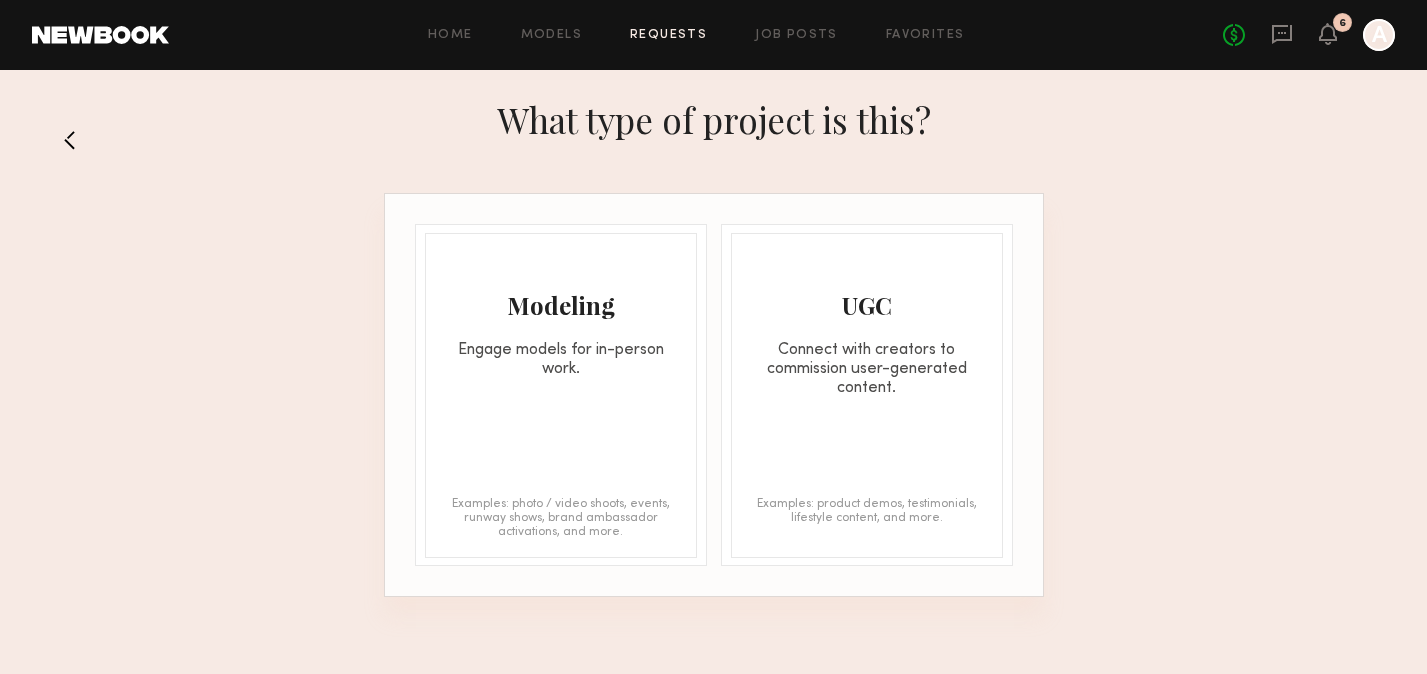 click on "Modeling Engage models for in-person work." 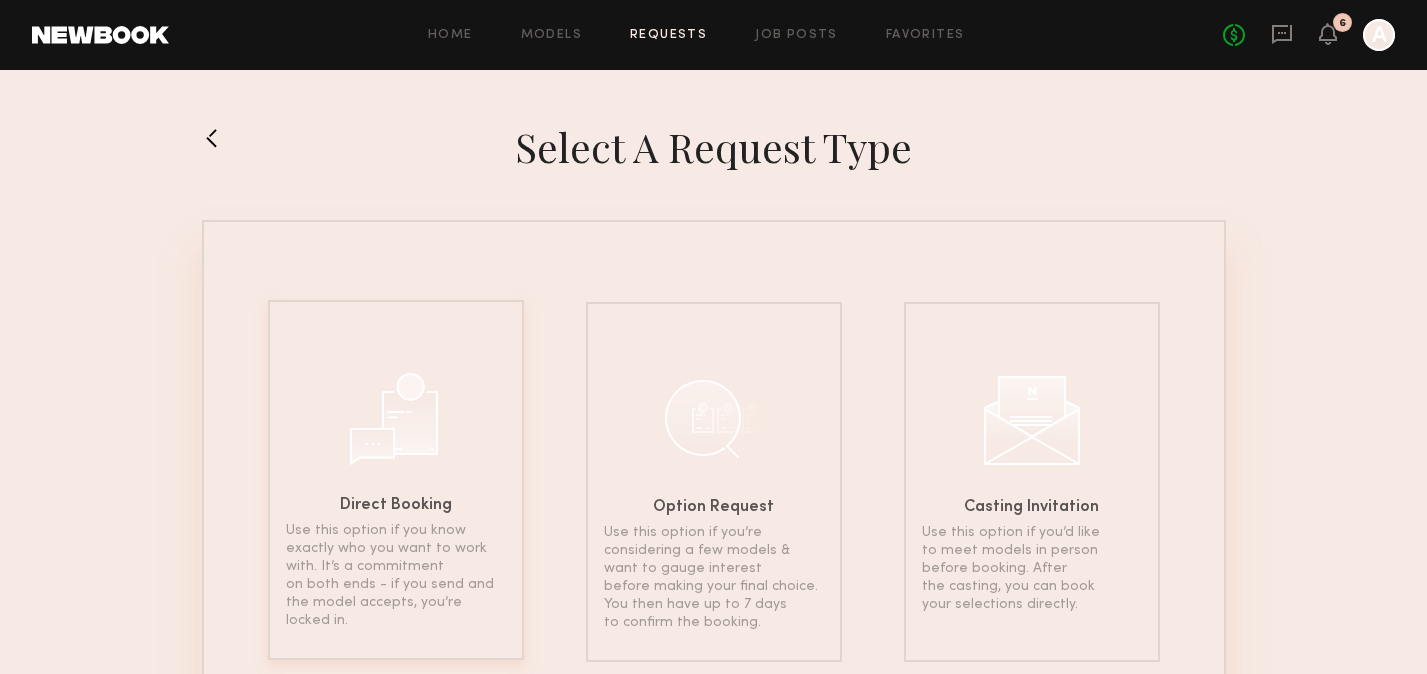click 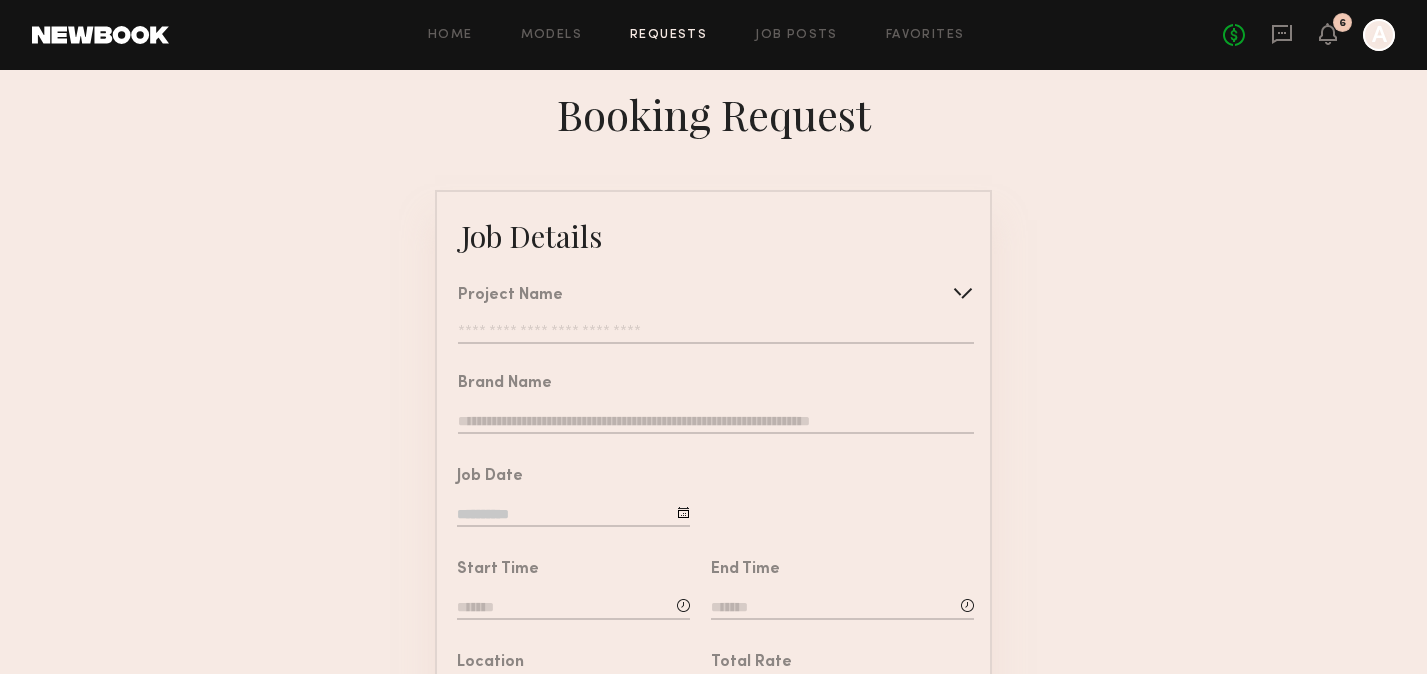 click on "Project Name Create Use recent modeling project Hair Styling Video Shoot [DATE] Hair Styling Video Shoot [DATE] Hand Modeling [DATE] Hand Modeling [DATE] Hand Modeling [DATE] Hair Modeling [DATE]" 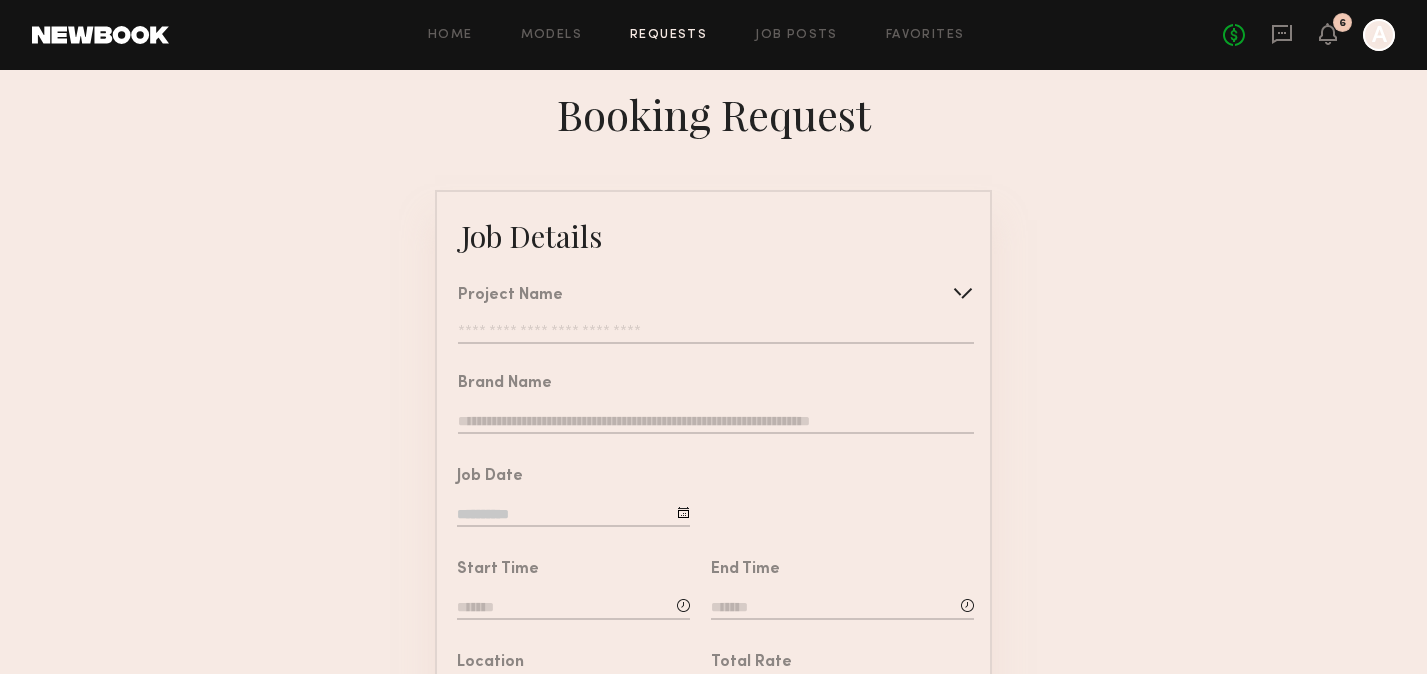 click 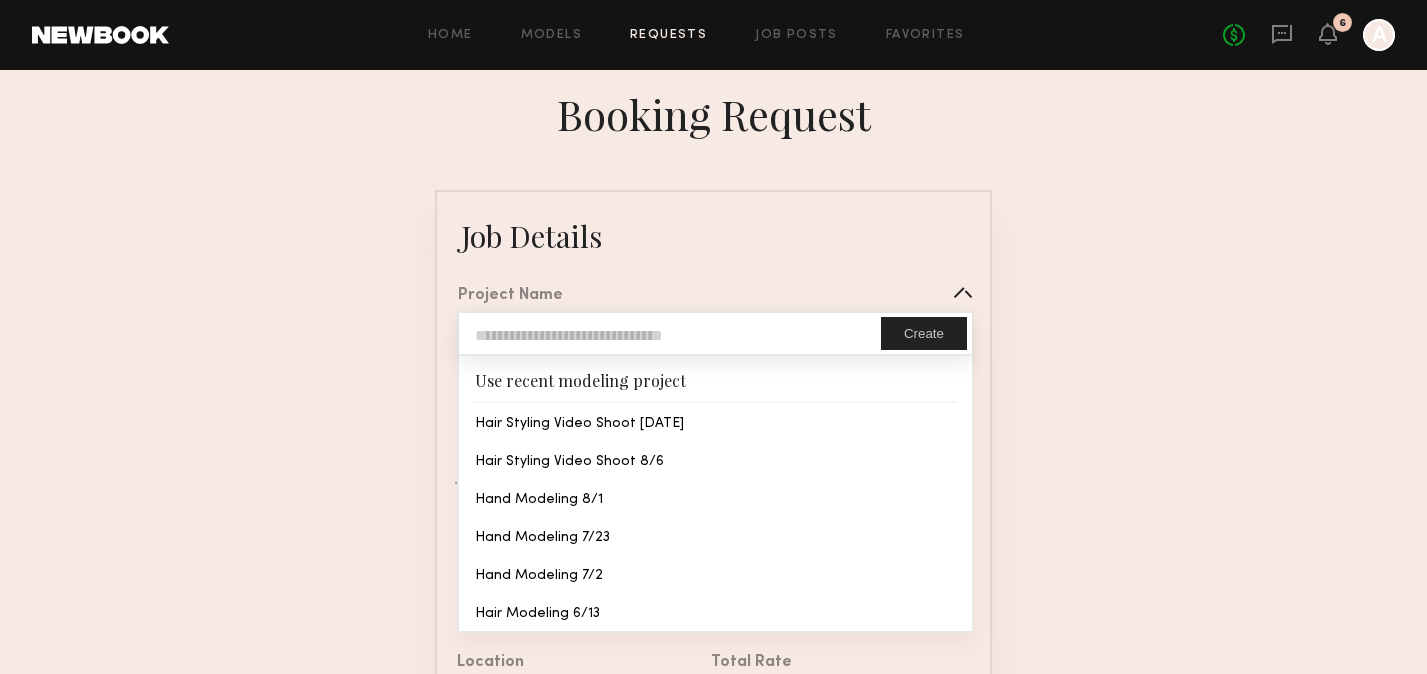 click 